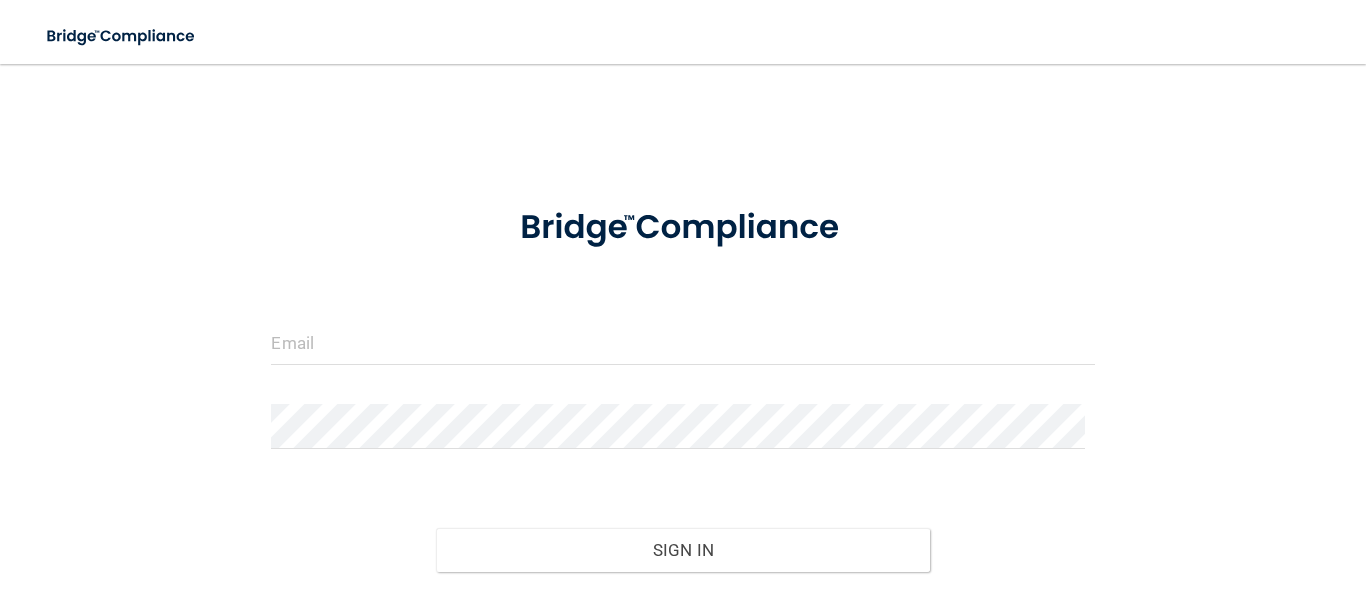 scroll, scrollTop: 0, scrollLeft: 0, axis: both 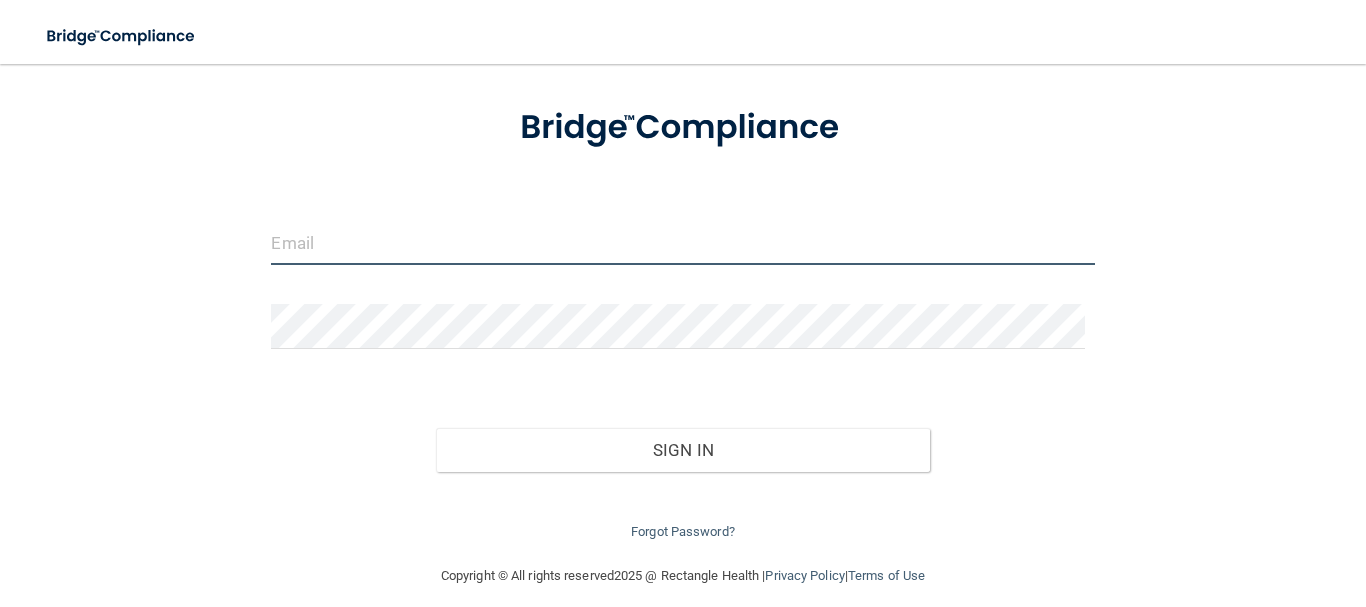 type on "[EMAIL_ADDRESS][PERSON_NAME][DOMAIN_NAME]" 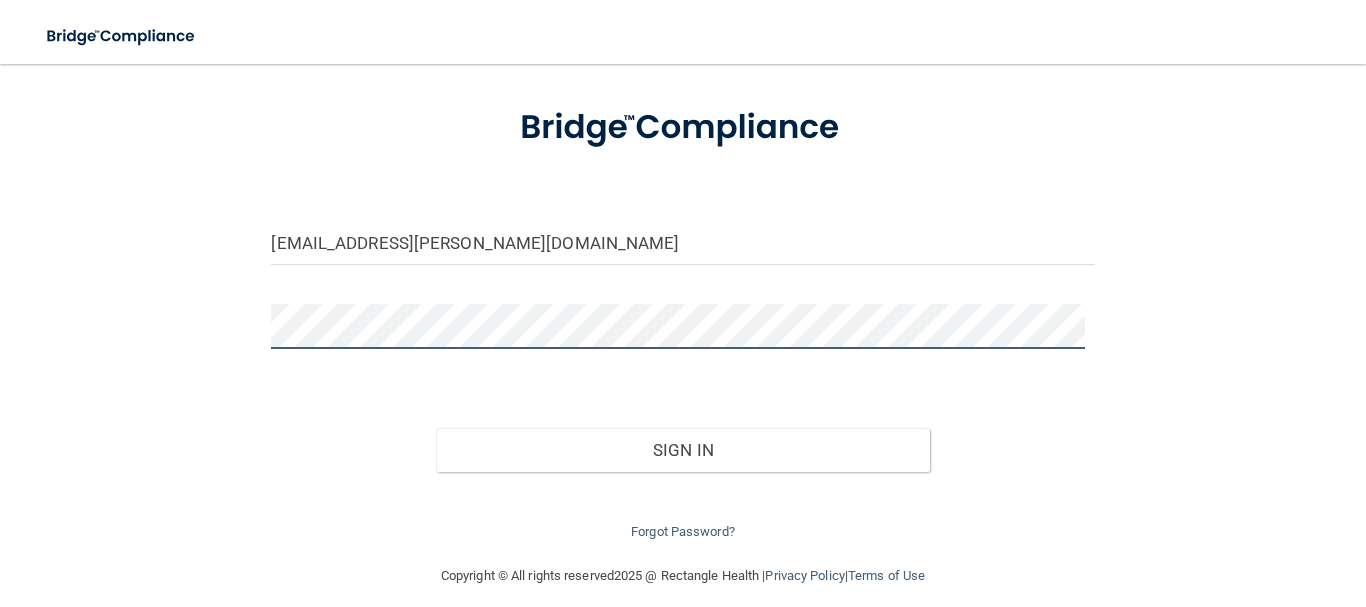 click on "drrichard.feldhake@ameridentco.com                                    Invalid email/password.     You don't have permission to access that page.       Sign In            Forgot Password?" at bounding box center (683, 264) 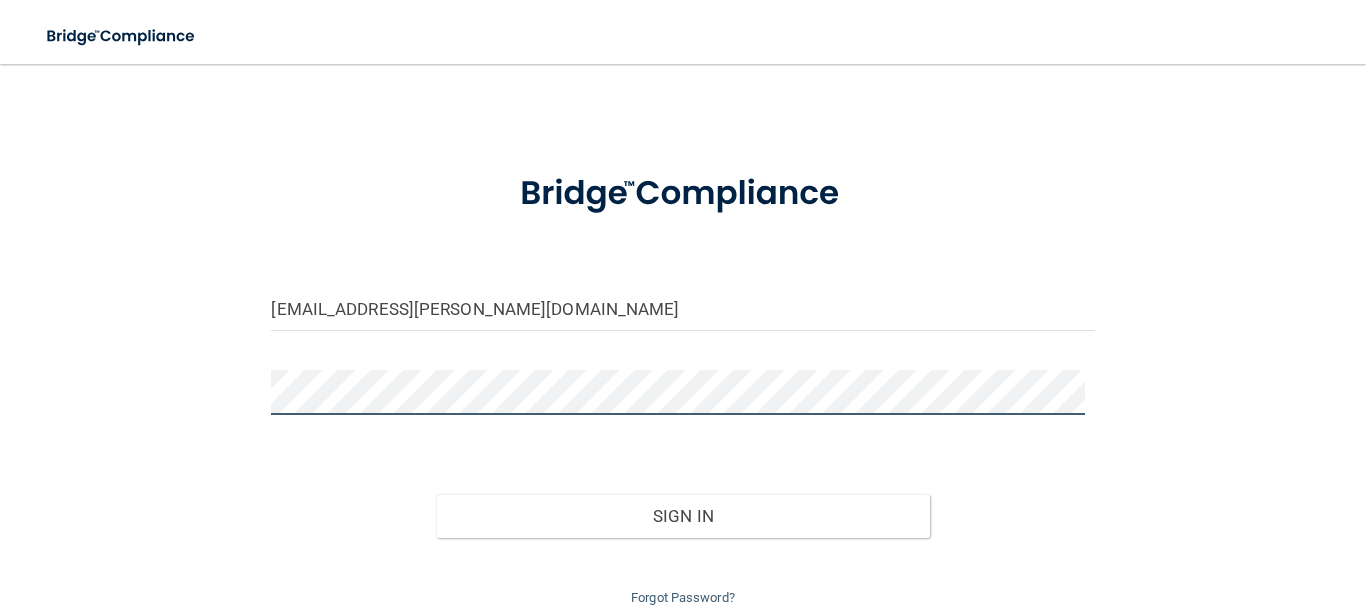 scroll, scrollTop: 0, scrollLeft: 0, axis: both 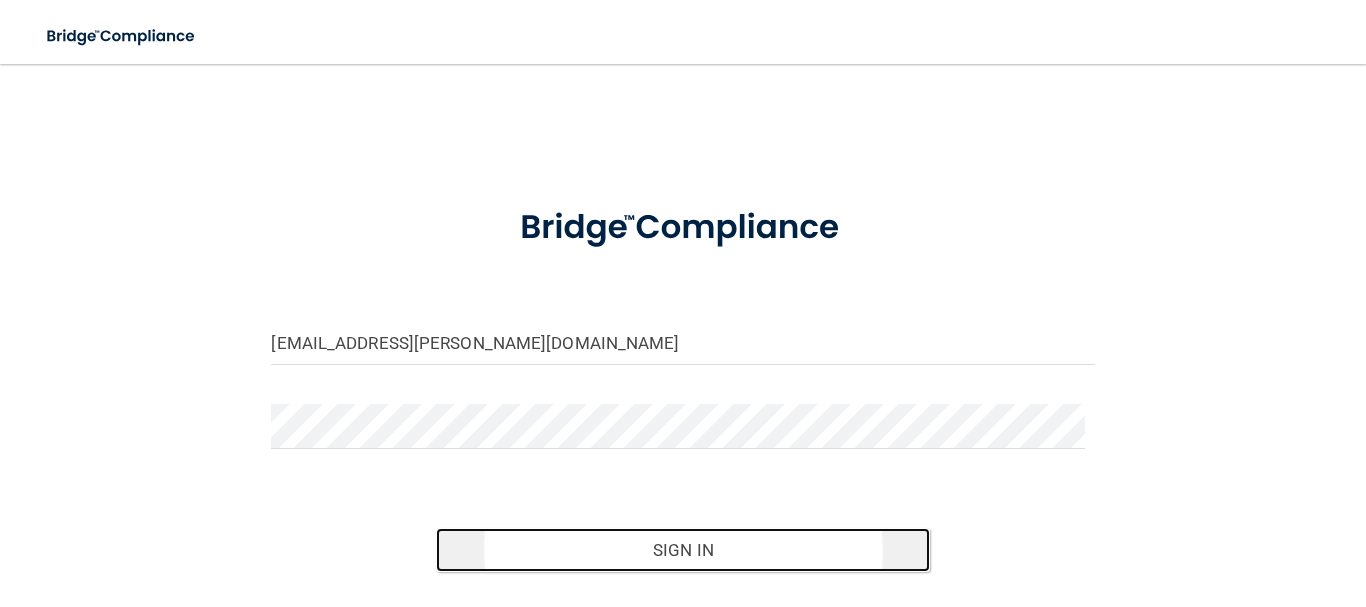 click on "Sign In" at bounding box center [683, 550] 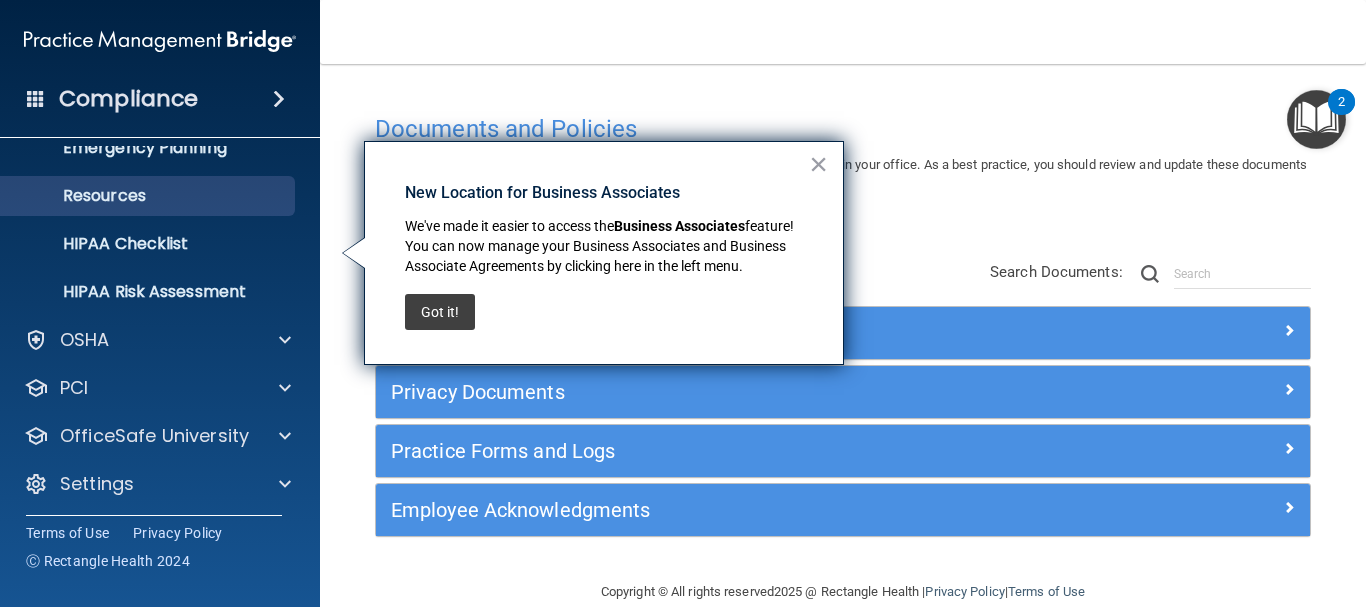 scroll, scrollTop: 223, scrollLeft: 0, axis: vertical 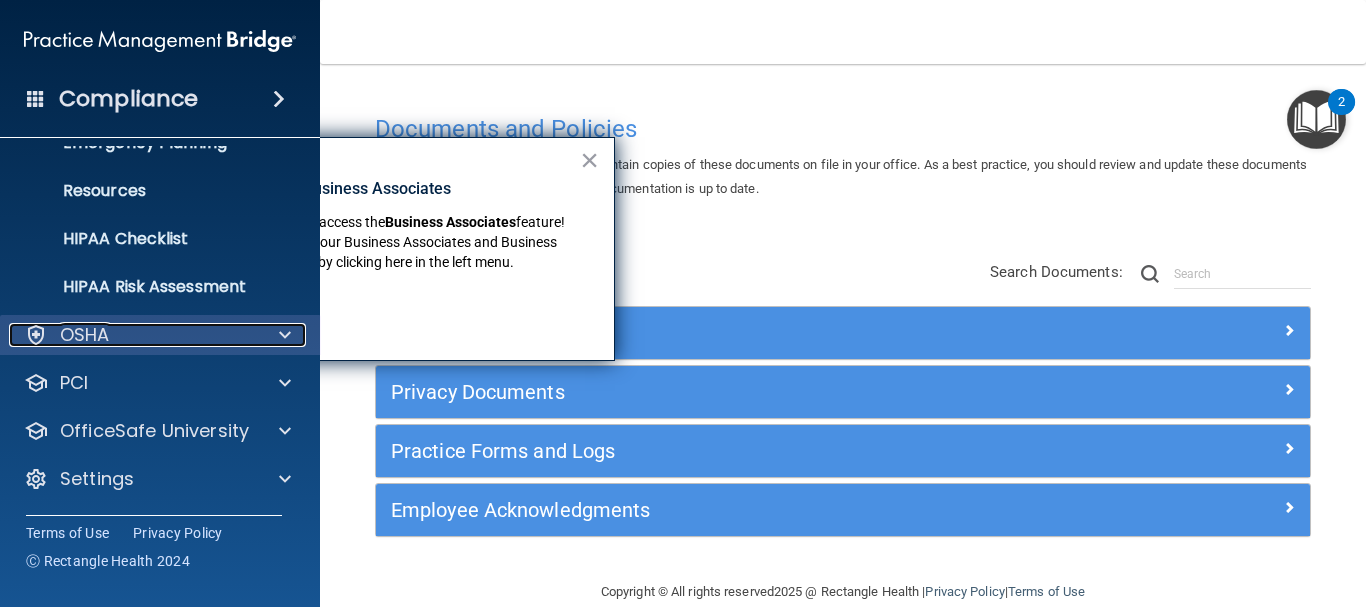 click on "OSHA" at bounding box center [133, 335] 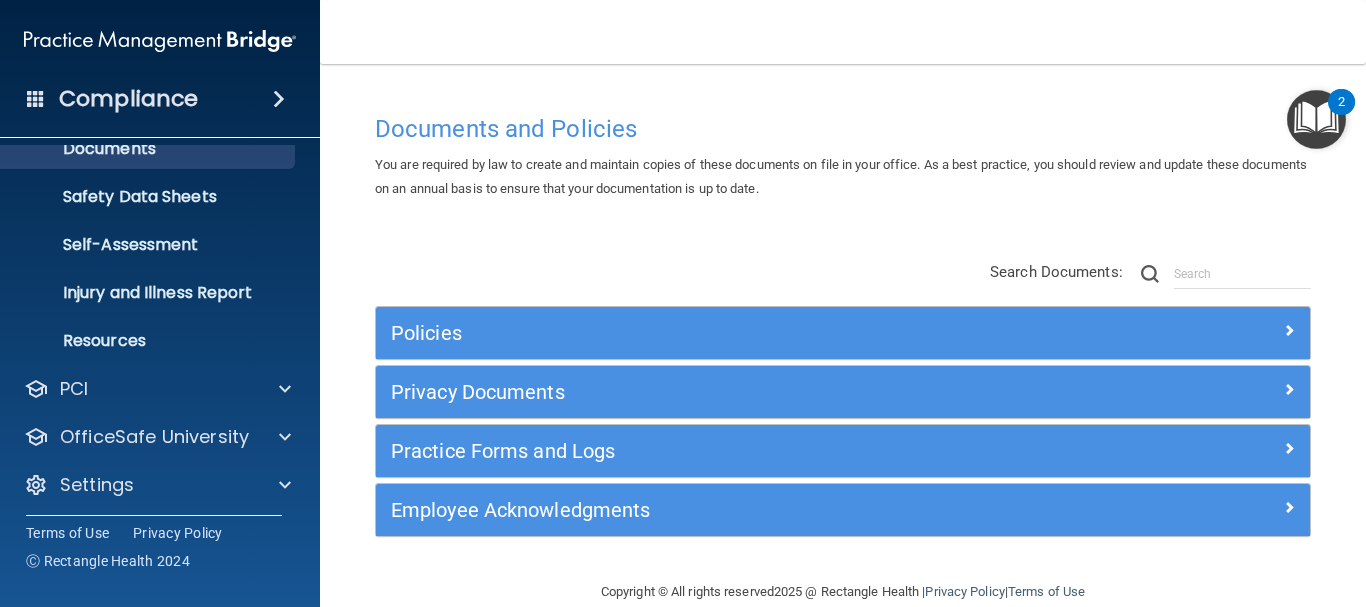scroll, scrollTop: 462, scrollLeft: 0, axis: vertical 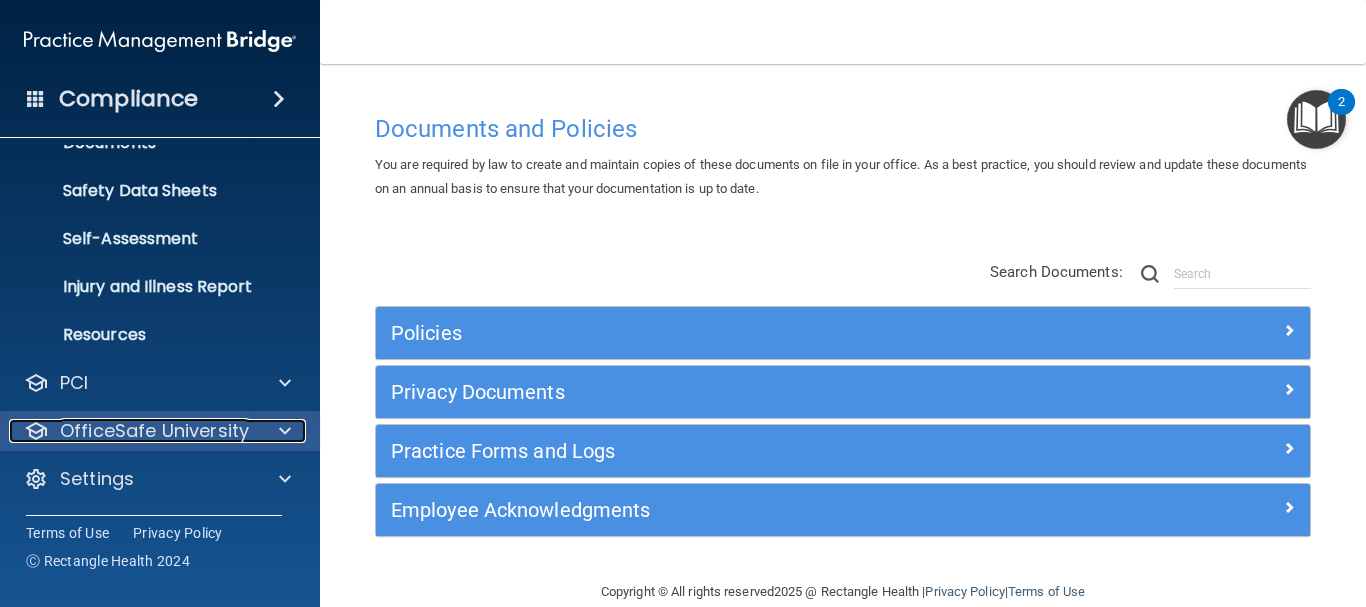 click on "OfficeSafe University" at bounding box center (154, 431) 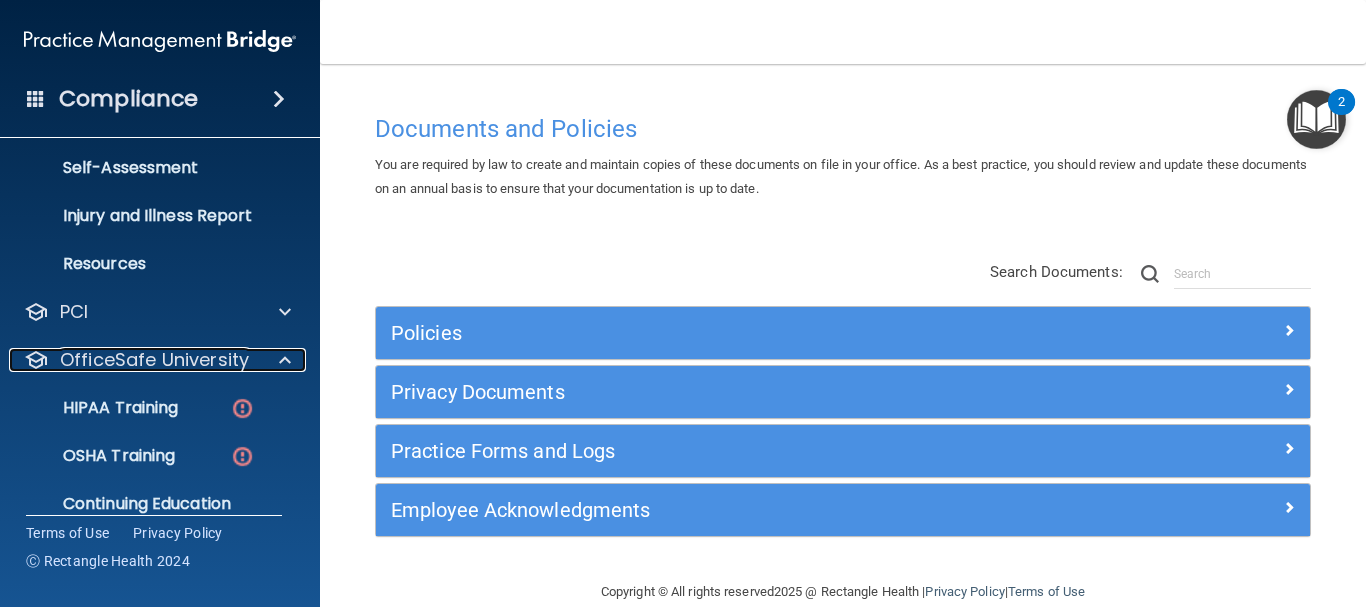 scroll, scrollTop: 606, scrollLeft: 0, axis: vertical 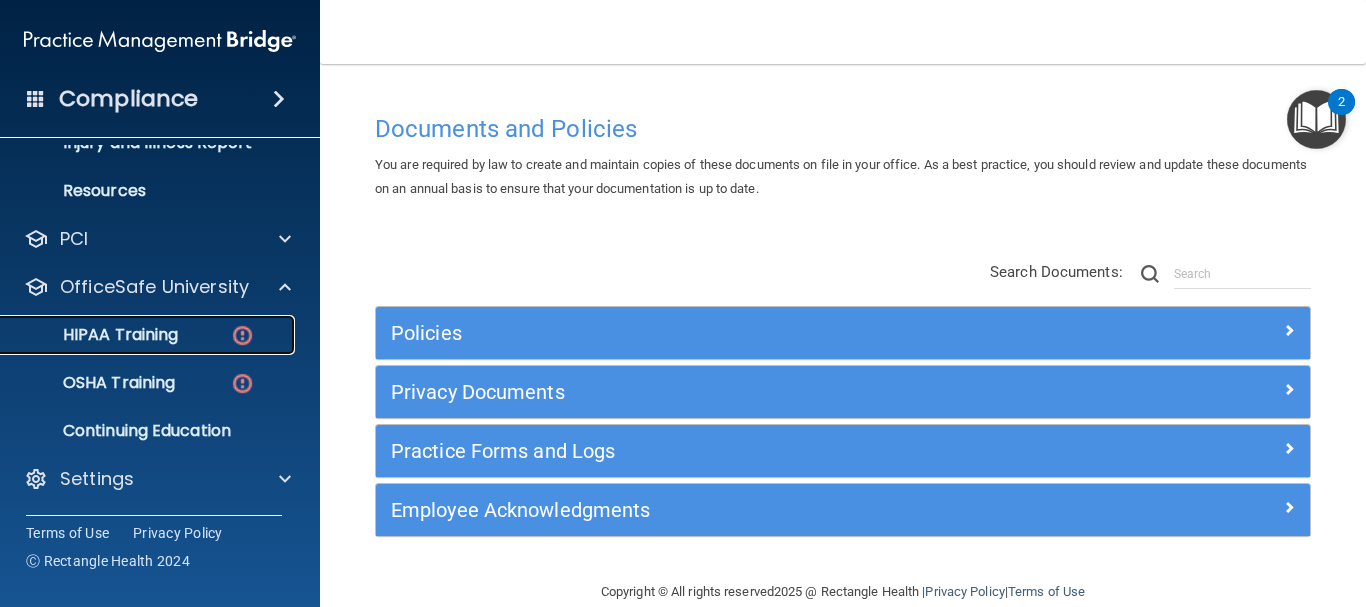 click on "HIPAA Training" at bounding box center (149, 335) 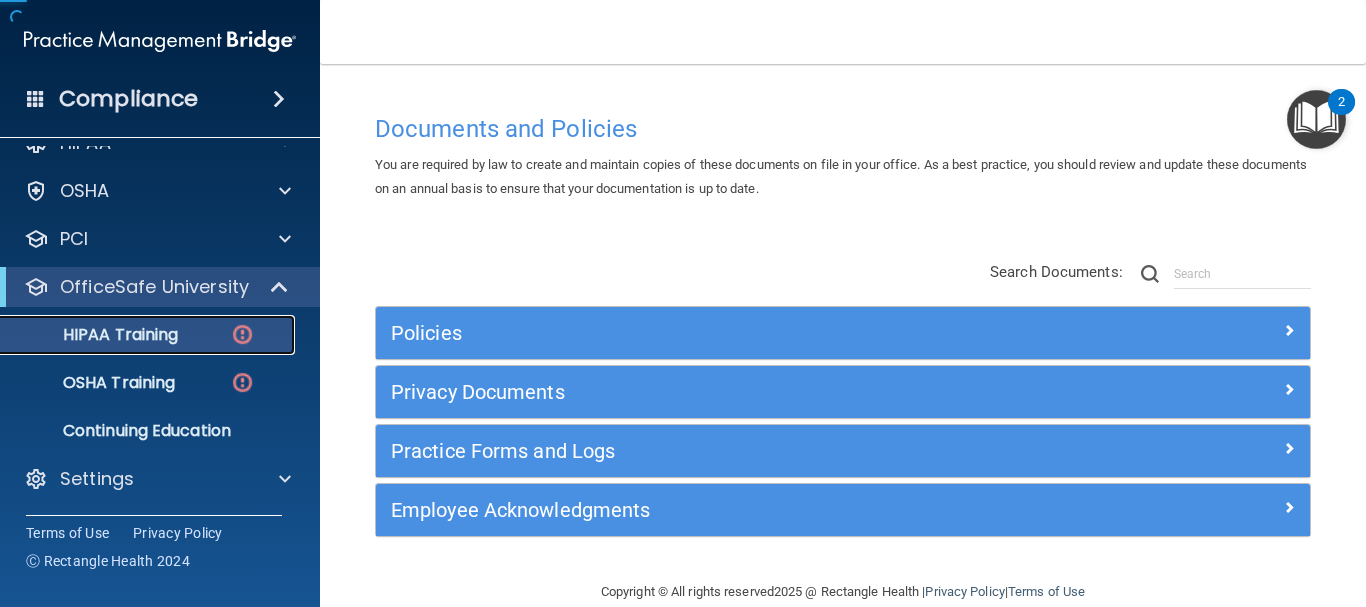 scroll, scrollTop: 31, scrollLeft: 0, axis: vertical 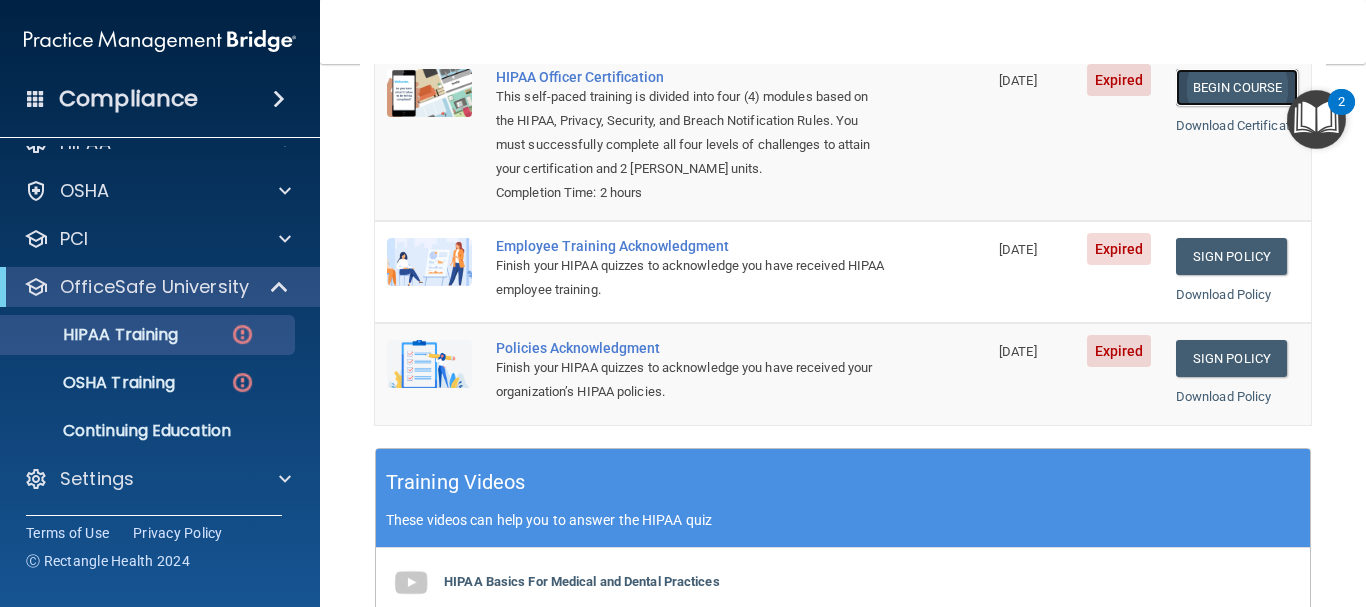 click on "Begin Course" at bounding box center [1237, 87] 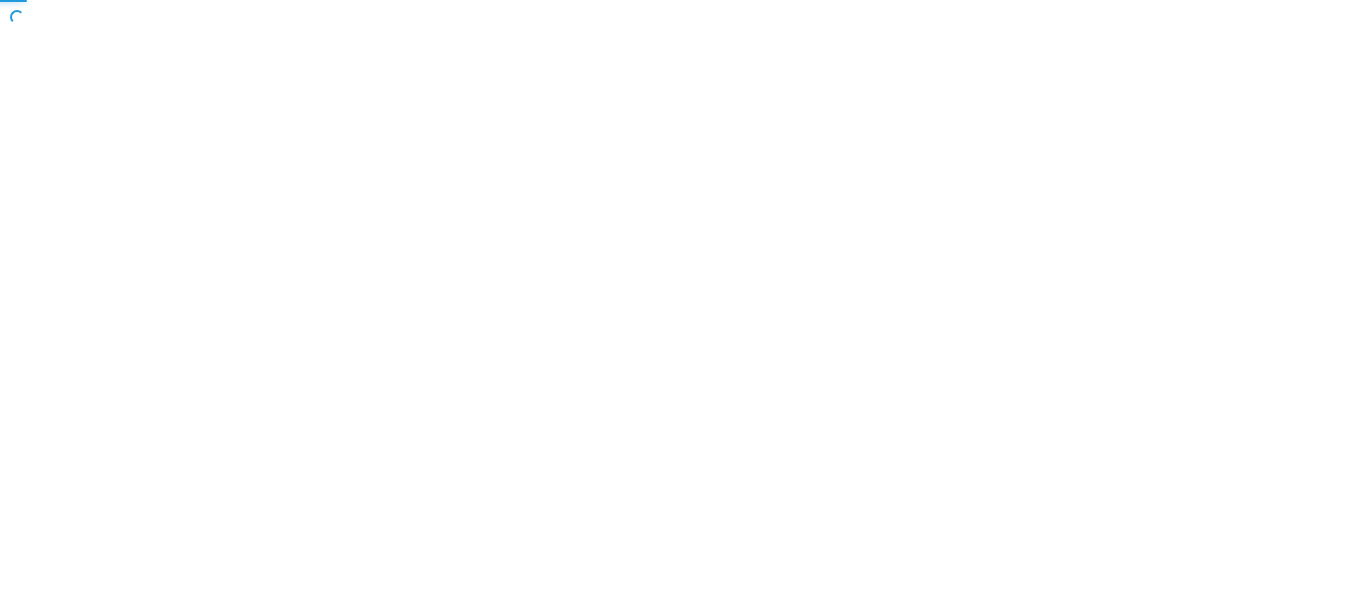 scroll, scrollTop: 0, scrollLeft: 0, axis: both 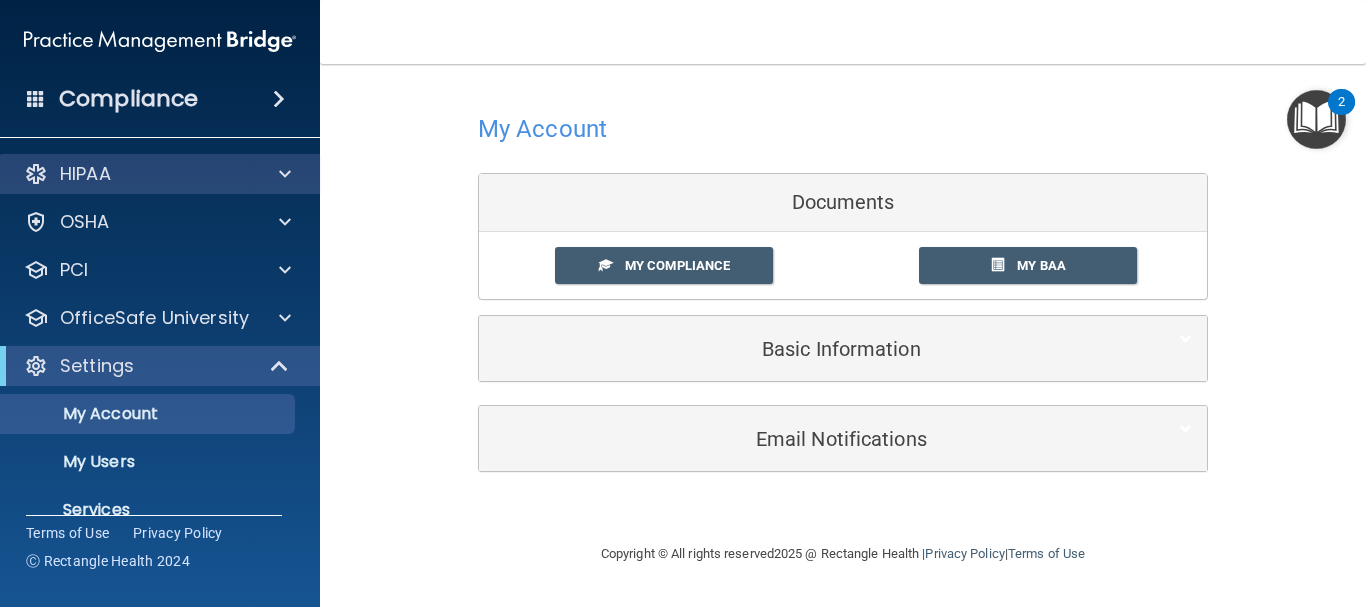 click on "HIPAA" at bounding box center (160, 174) 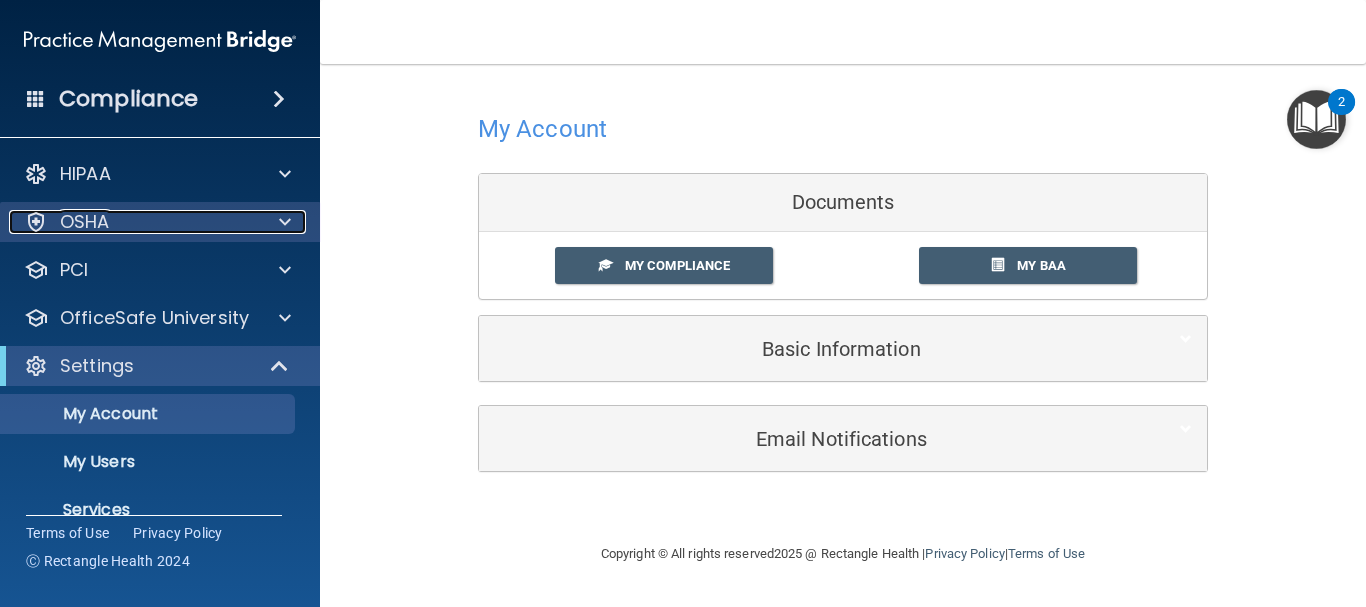 click on "OSHA" at bounding box center [133, 222] 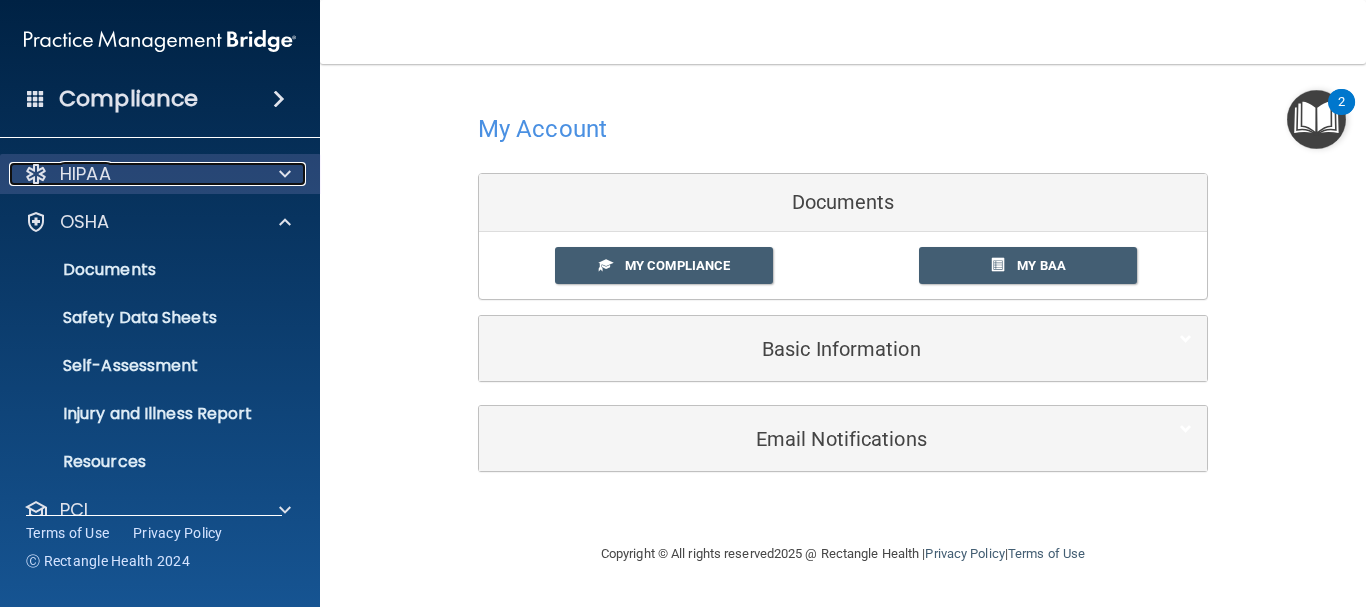 click on "HIPAA" at bounding box center [133, 174] 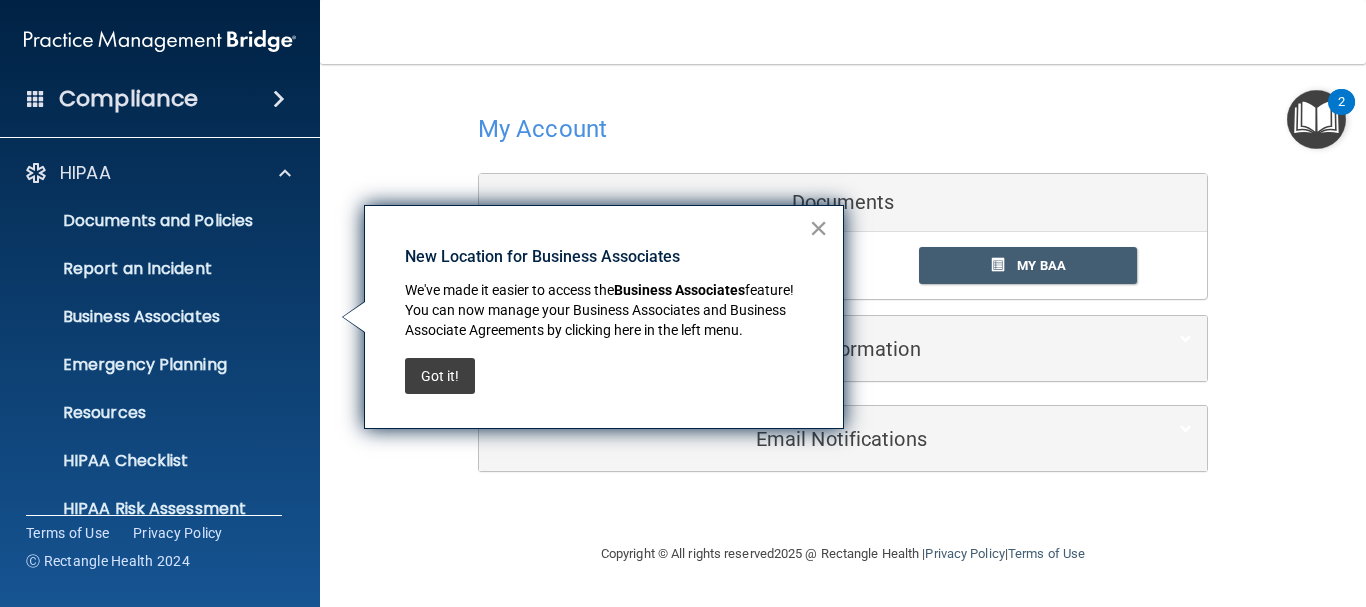 click on "×" at bounding box center (818, 228) 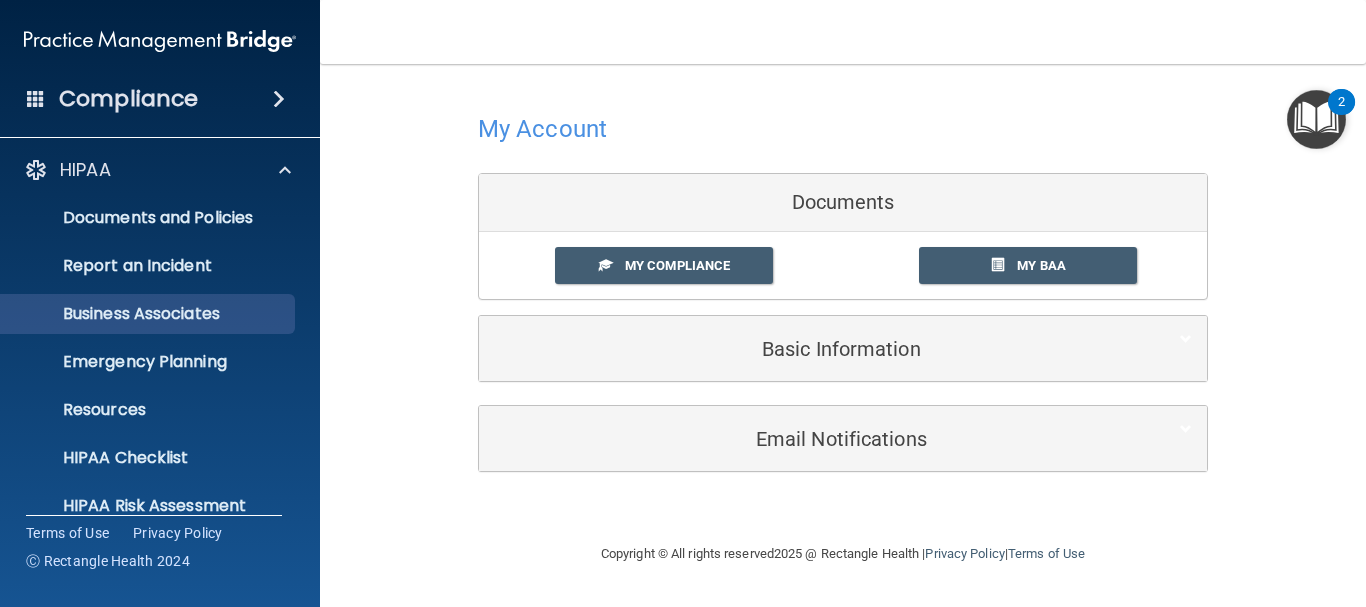 scroll, scrollTop: 0, scrollLeft: 0, axis: both 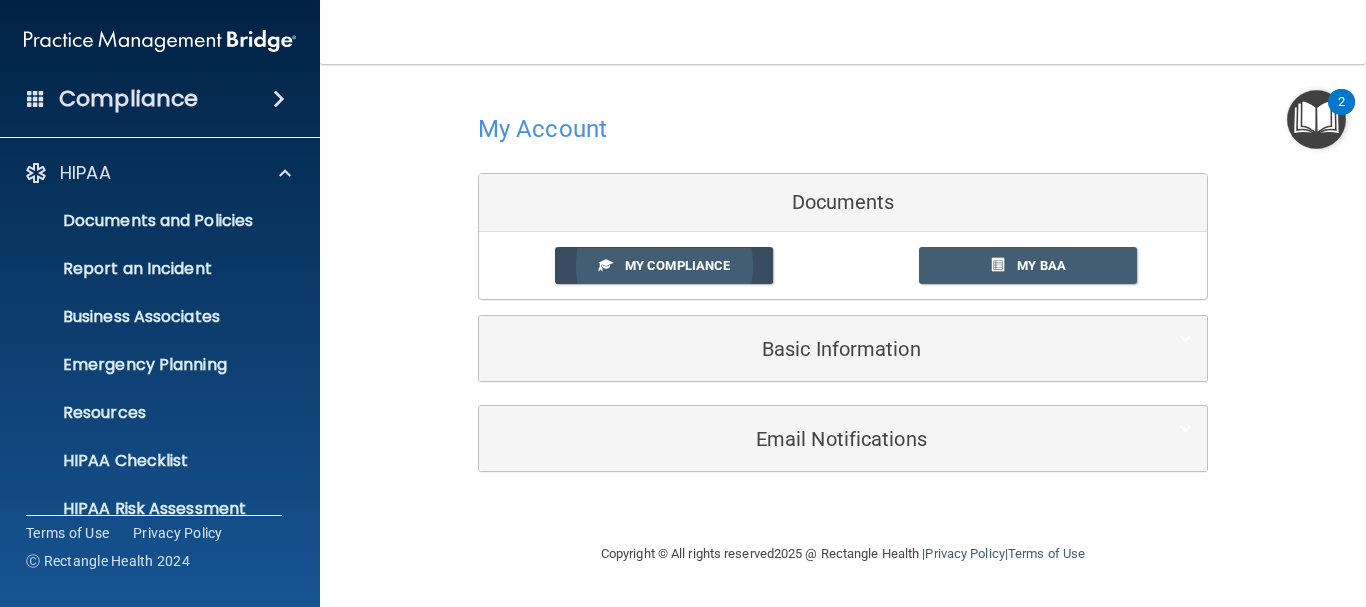 click on "My Compliance" at bounding box center (677, 265) 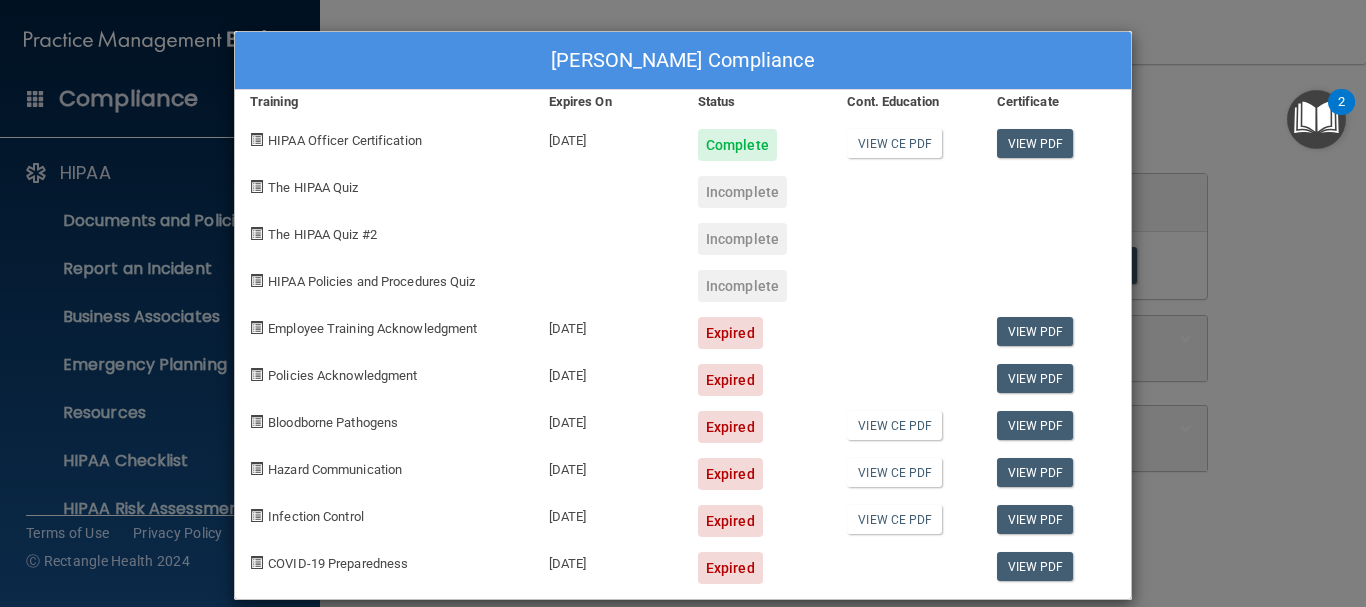 click on "Richard Feldhake's Compliance      Training   Expires On   Status   Cont. Education   Certificate         HIPAA Officer Certification      07/21/2026       Complete        View CE PDF       View PDF         The HIPAA Quiz             Incomplete                      The HIPAA Quiz #2             Incomplete                      HIPAA Policies and Procedures Quiz             Incomplete                      Employee Training Acknowledgment      07/02/2025       Expired              View PDF         Policies Acknowledgment      07/02/2025       Expired              View PDF         Bloodborne Pathogens      07/02/2025       Expired        View CE PDF       View PDF         Hazard Communication      07/02/2025       Expired        View CE PDF       View PDF         Infection Control      07/02/2025       Expired        View CE PDF       View PDF         COVID-19 Preparedness      07/02/2025       Expired              View PDF" at bounding box center [683, 303] 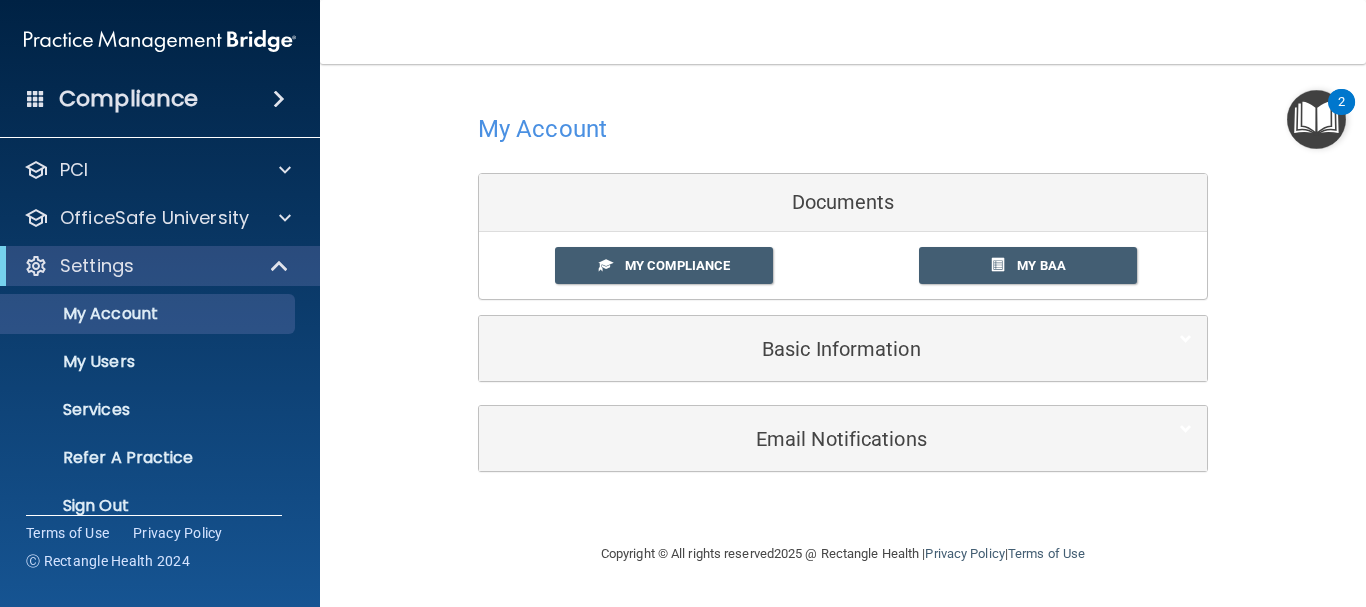 scroll, scrollTop: 702, scrollLeft: 0, axis: vertical 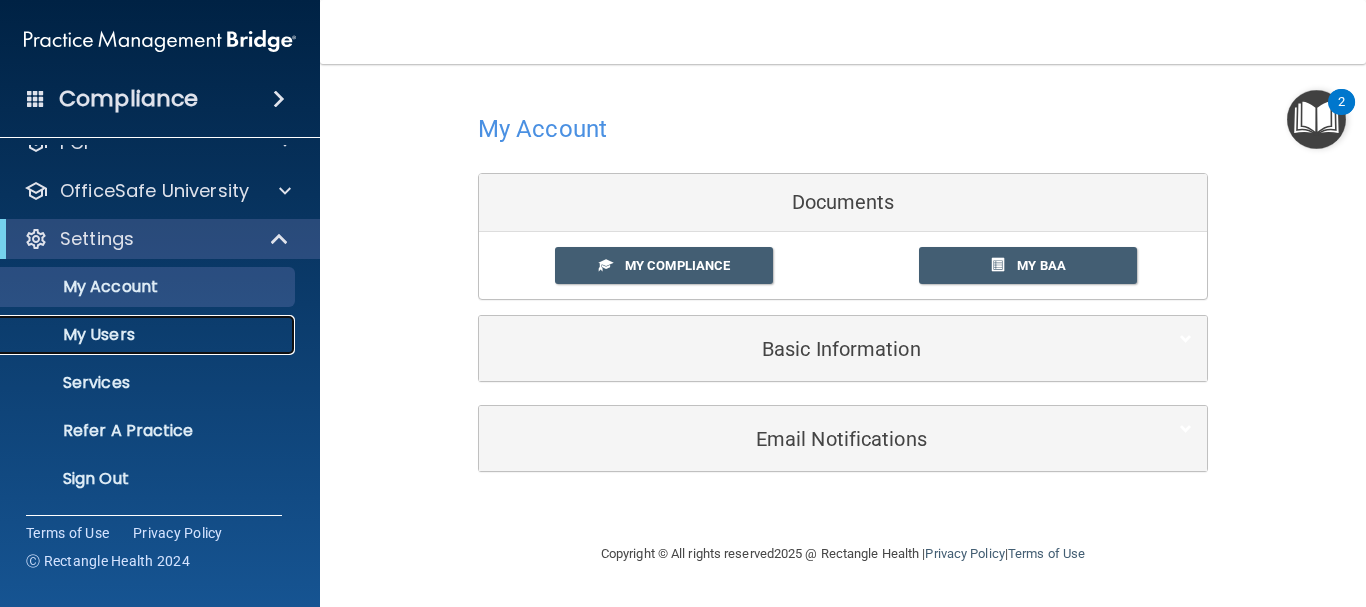 click on "My Users" at bounding box center (149, 335) 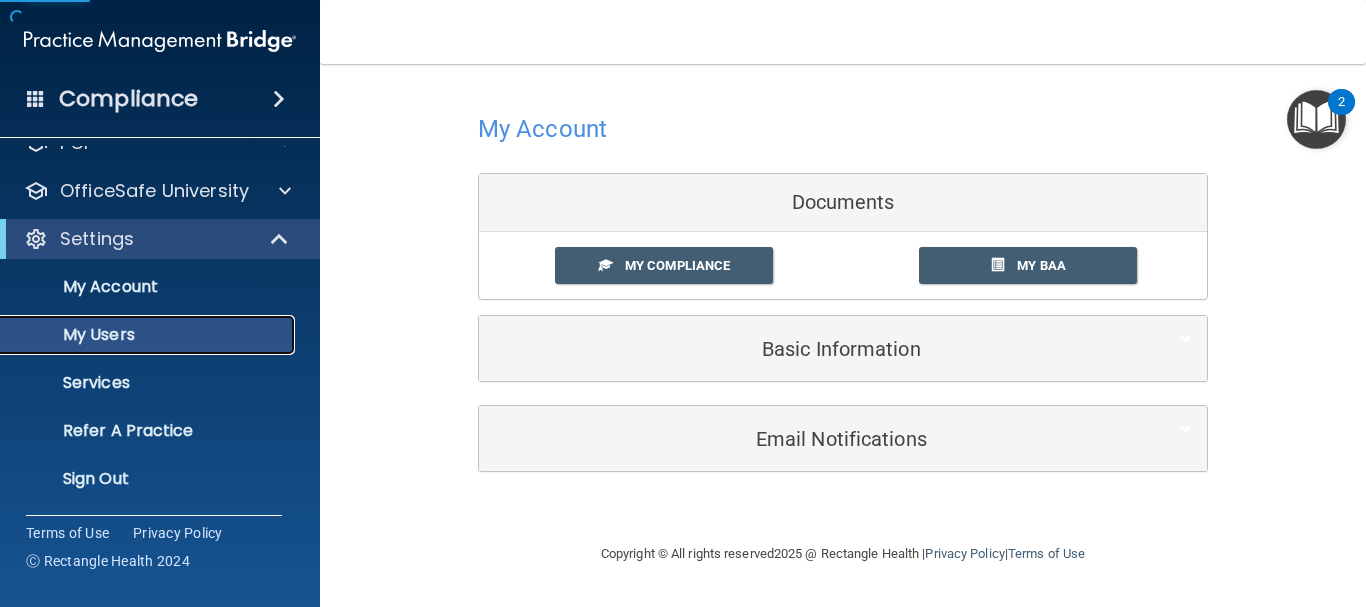scroll, scrollTop: 126, scrollLeft: 0, axis: vertical 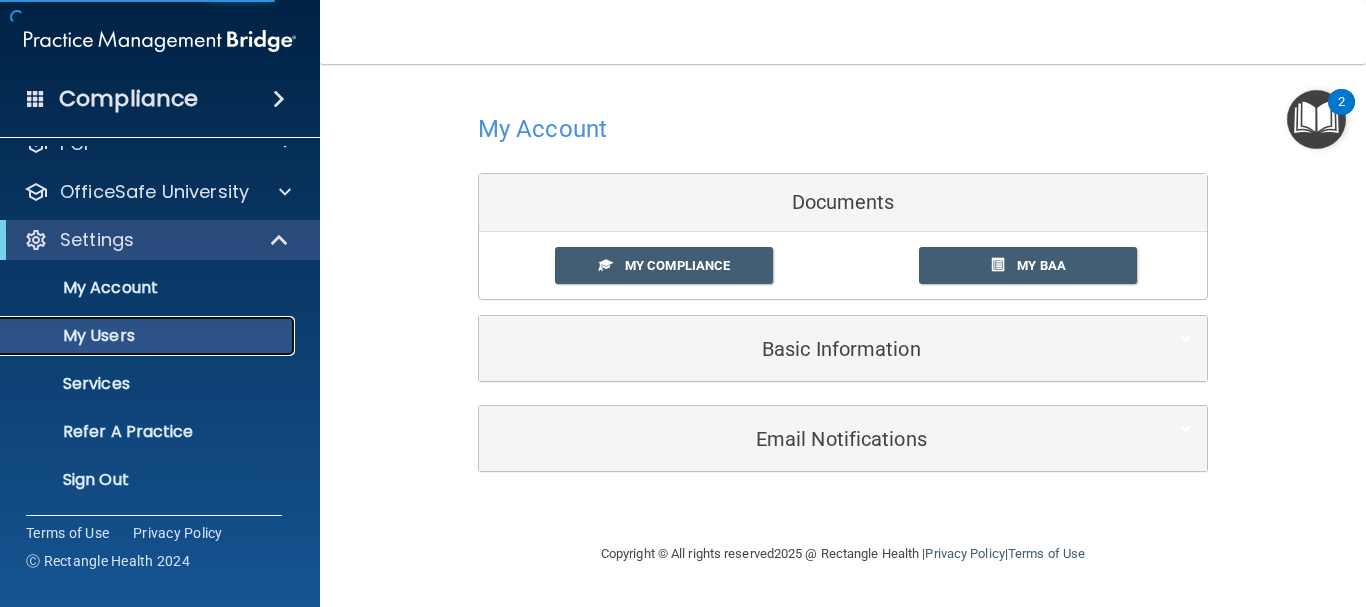 select on "20" 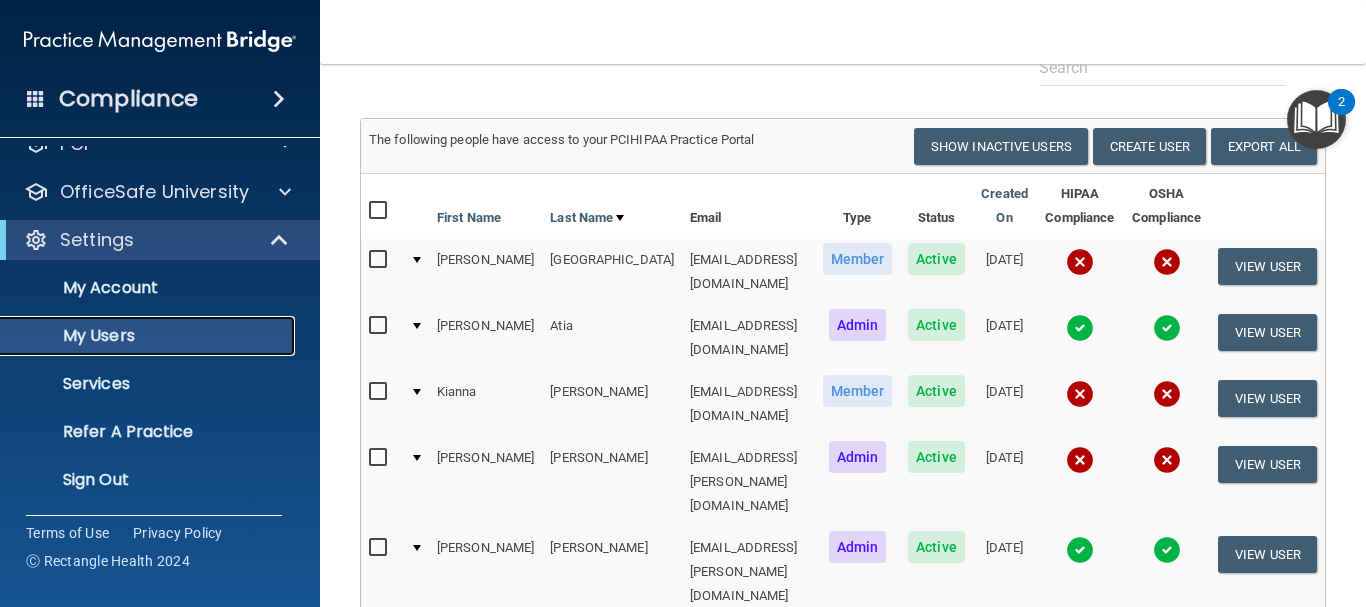 scroll, scrollTop: 100, scrollLeft: 0, axis: vertical 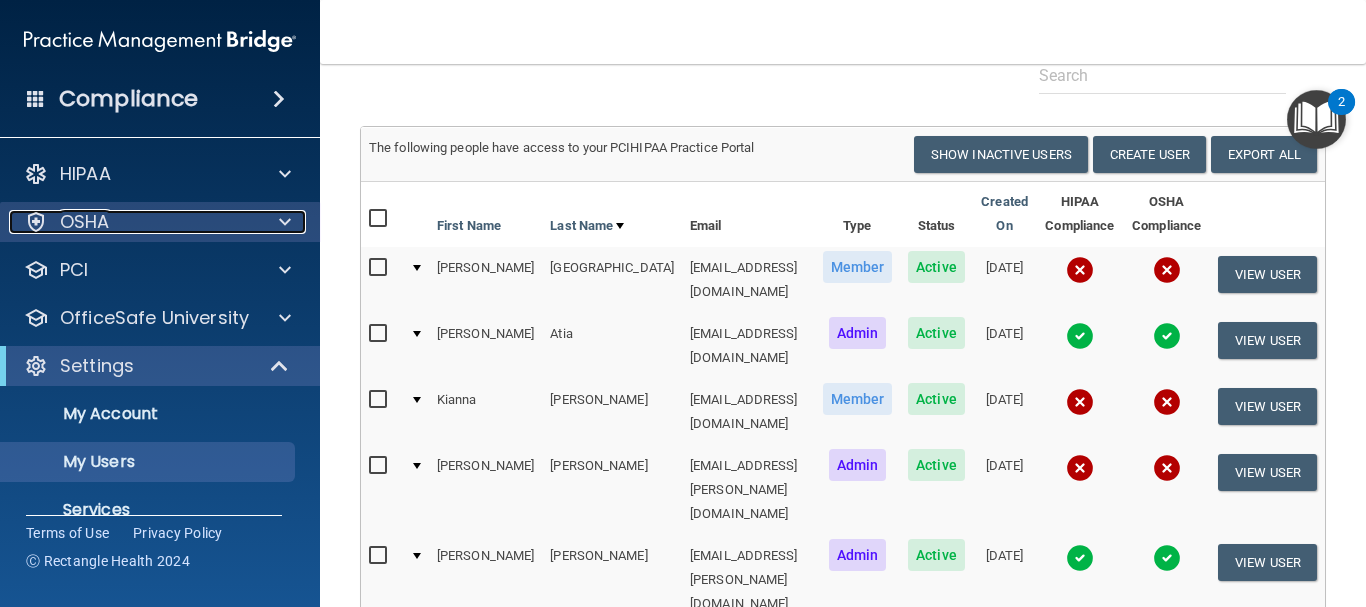 click on "OSHA" at bounding box center [85, 222] 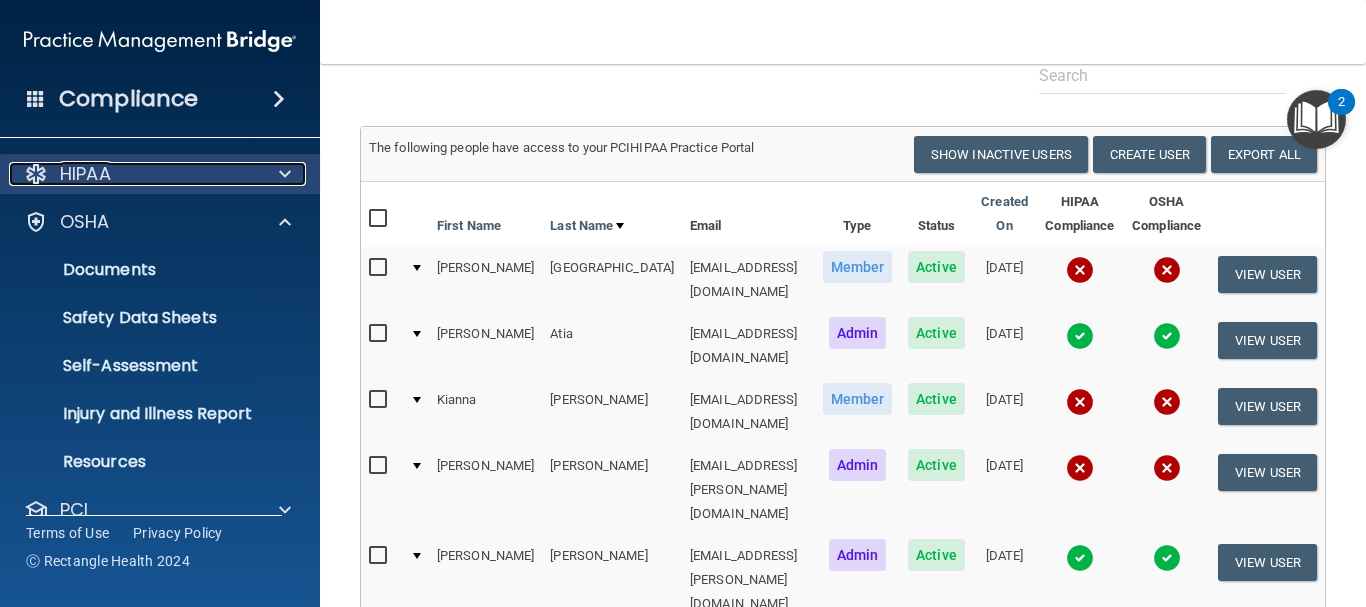 click on "HIPAA" at bounding box center [133, 174] 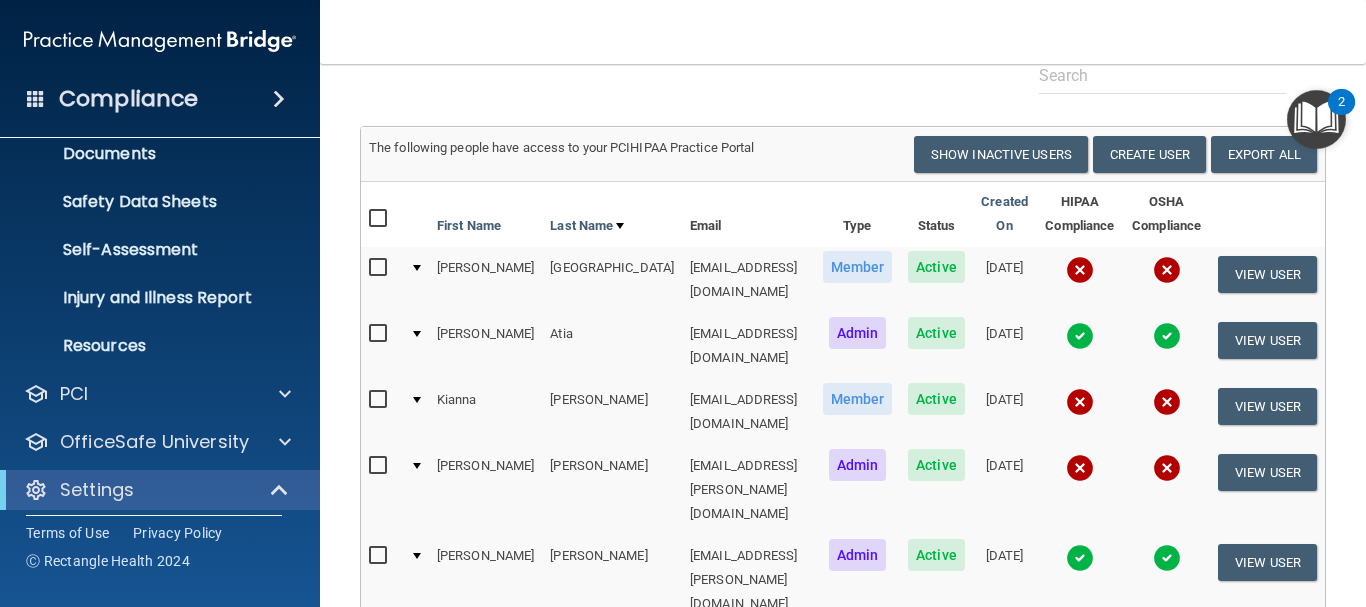 scroll, scrollTop: 500, scrollLeft: 0, axis: vertical 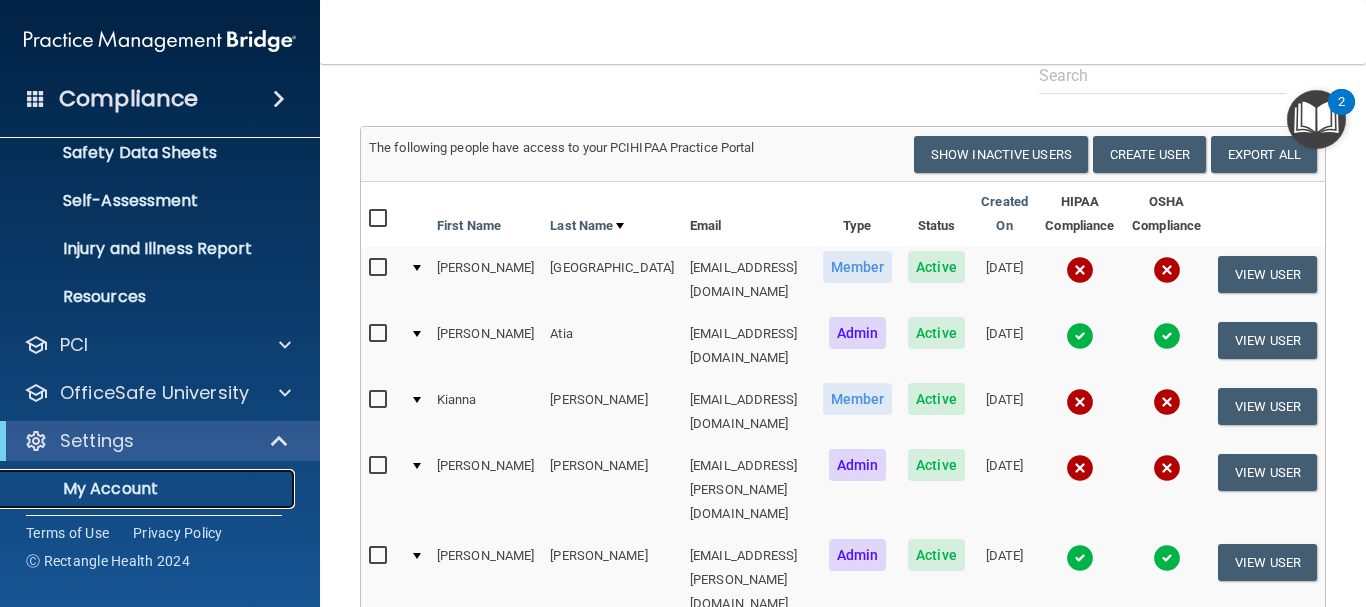 click on "My Account" at bounding box center (149, 489) 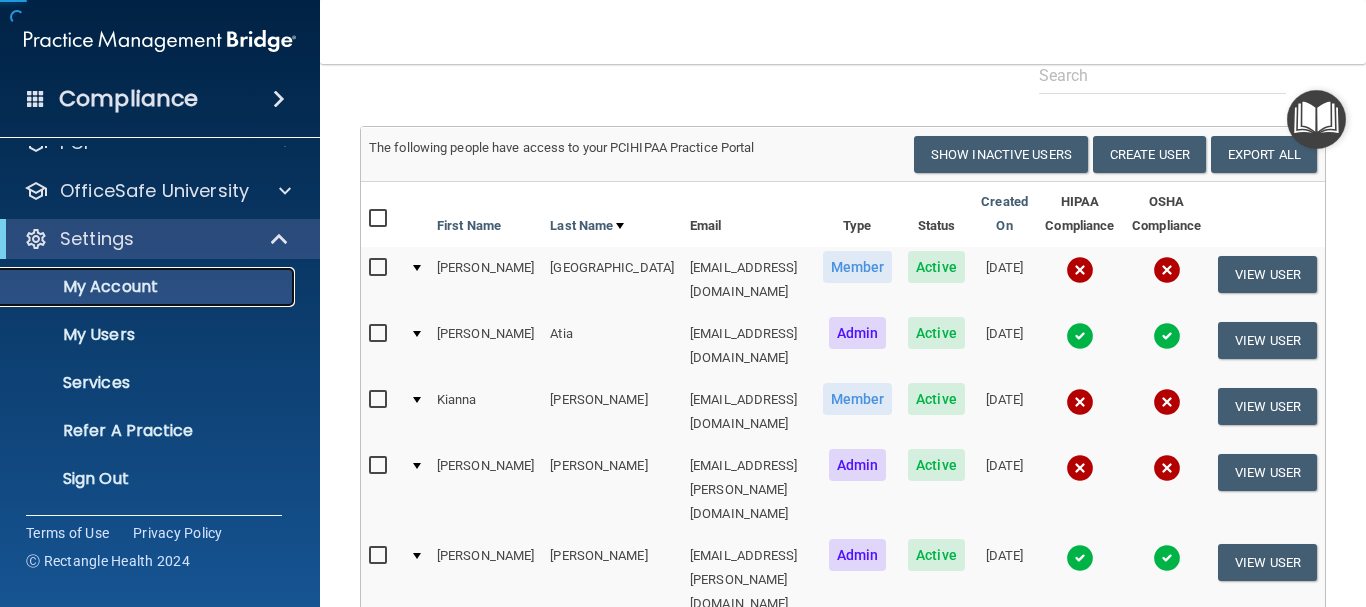 scroll, scrollTop: 126, scrollLeft: 0, axis: vertical 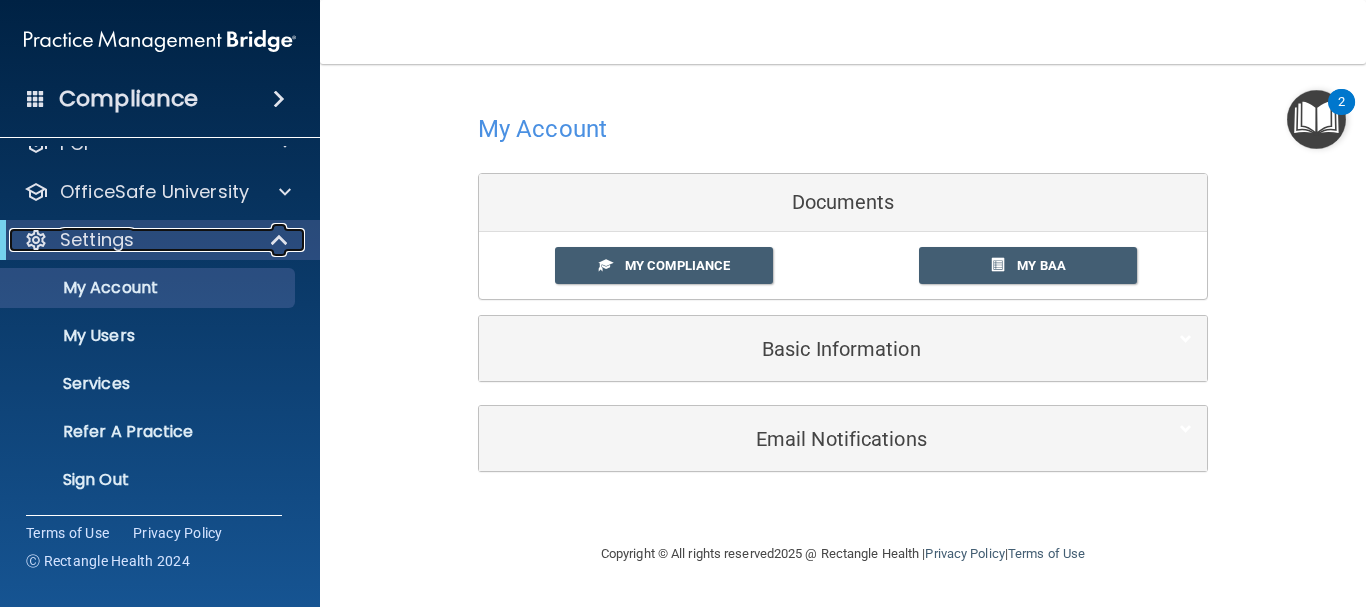 click at bounding box center (281, 240) 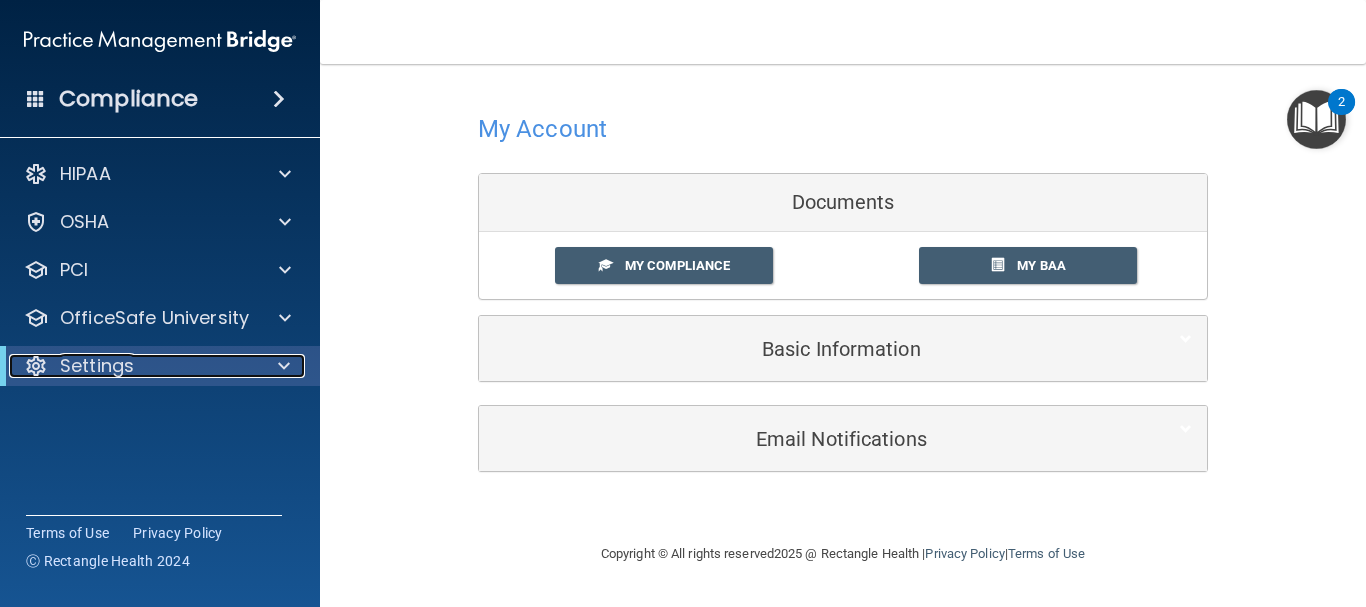 scroll, scrollTop: 0, scrollLeft: 0, axis: both 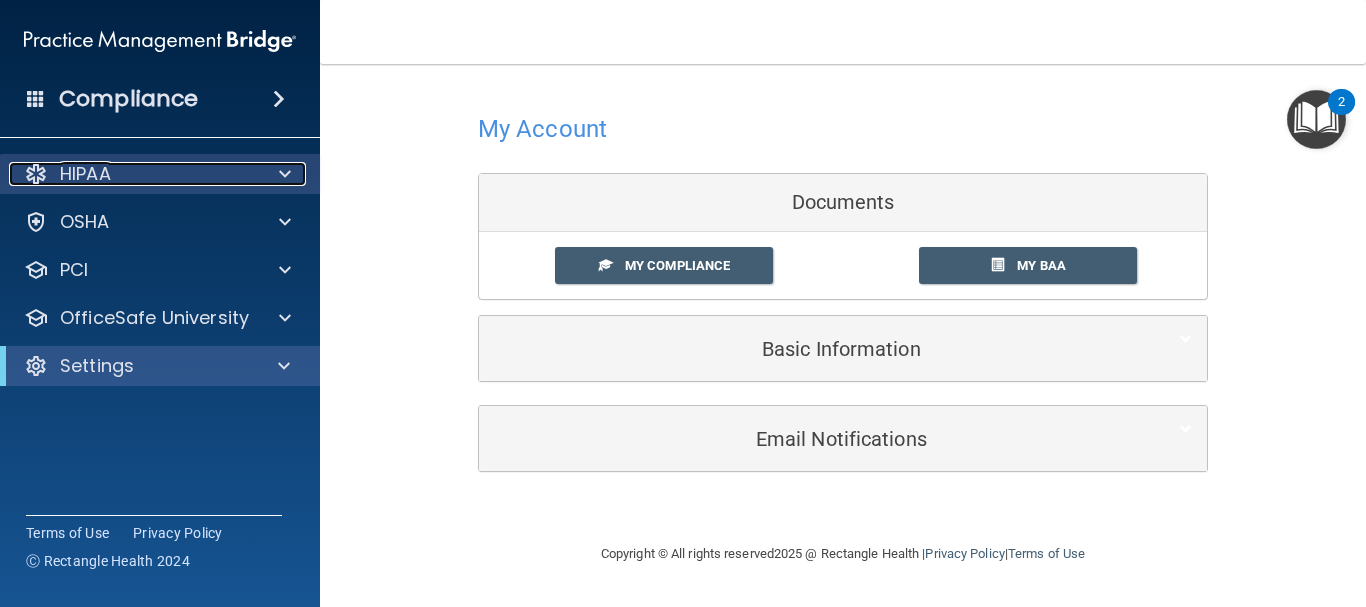 click on "HIPAA" at bounding box center (133, 174) 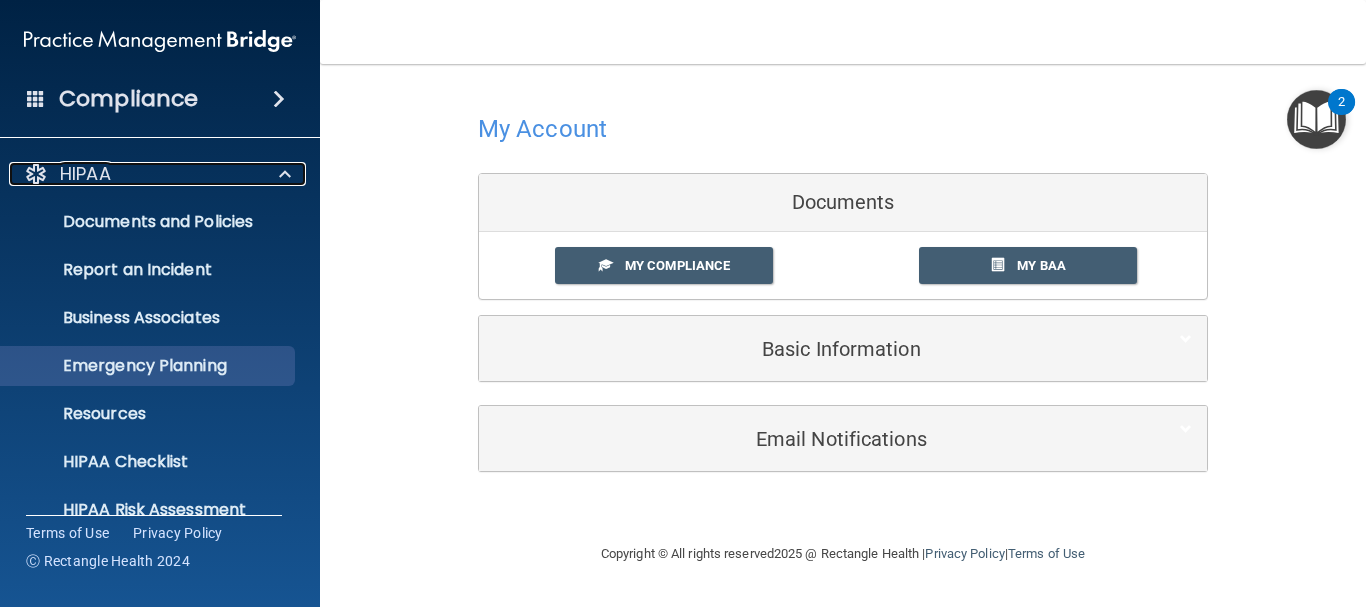 scroll, scrollTop: 223, scrollLeft: 0, axis: vertical 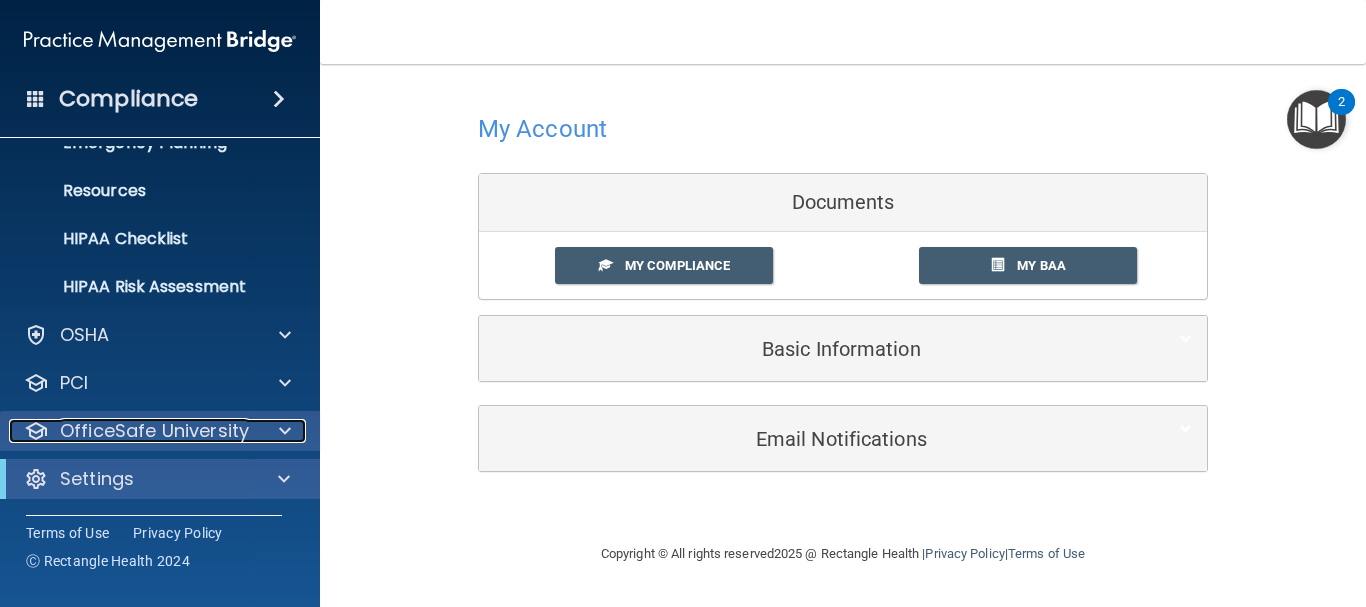 click on "OfficeSafe University" at bounding box center [154, 431] 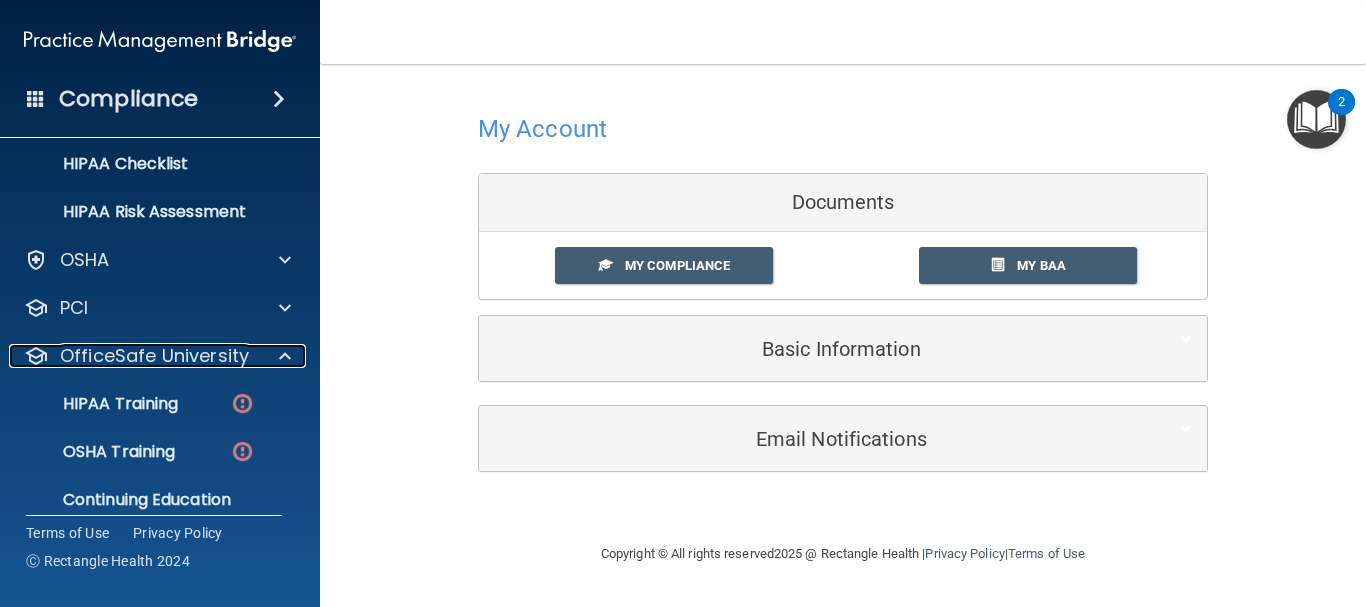 scroll, scrollTop: 366, scrollLeft: 0, axis: vertical 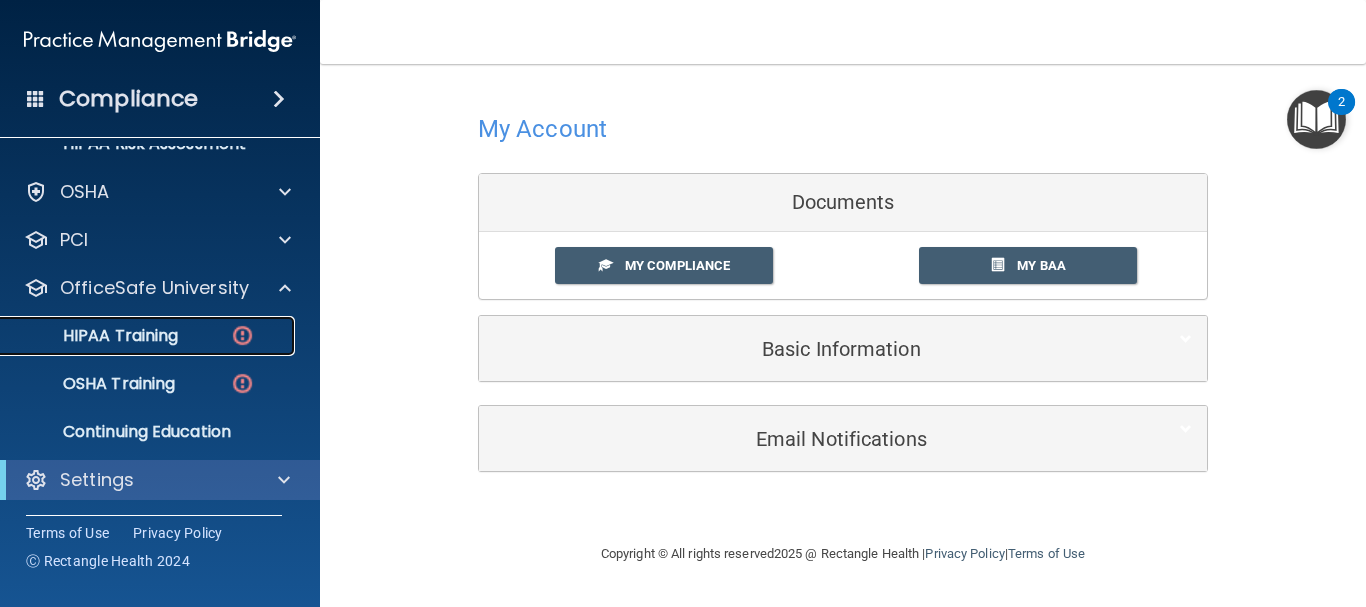 click on "HIPAA Training" at bounding box center [95, 336] 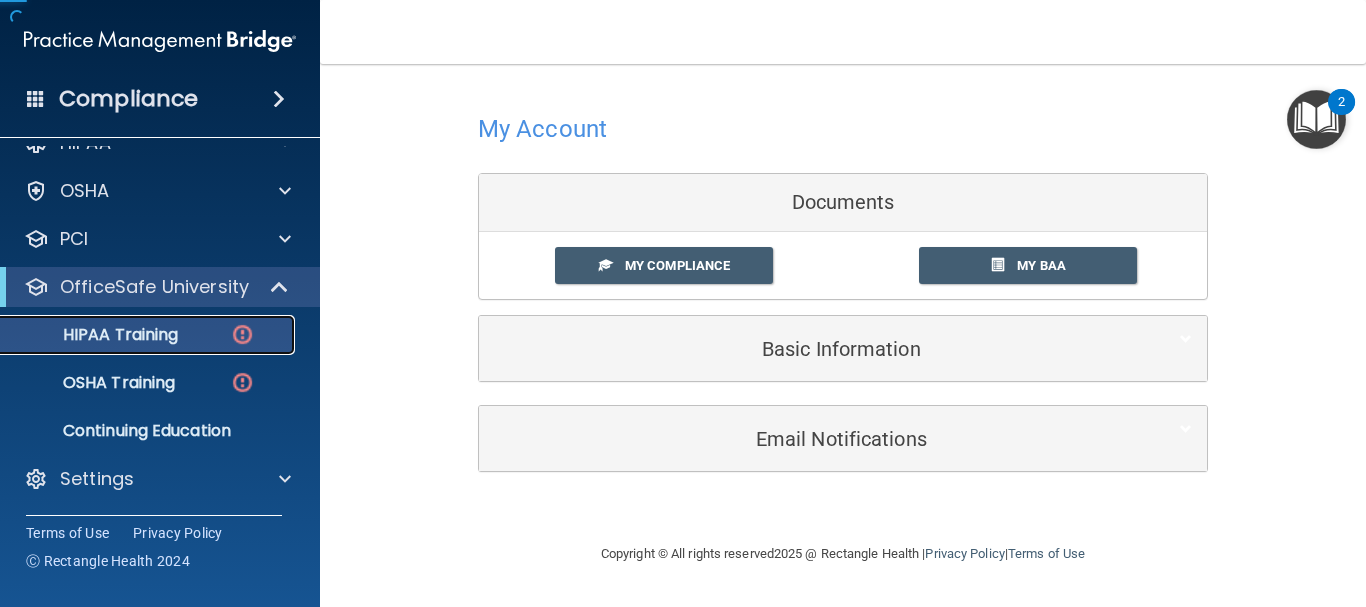 scroll, scrollTop: 31, scrollLeft: 0, axis: vertical 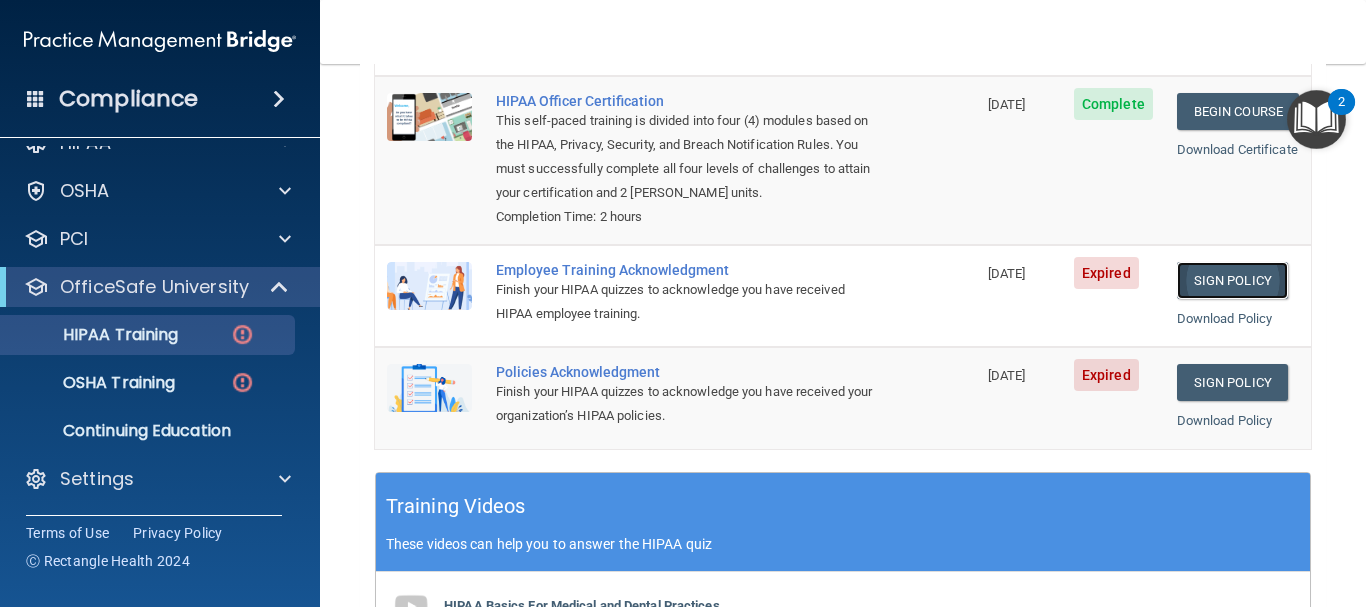 click on "Sign Policy" at bounding box center (1232, 280) 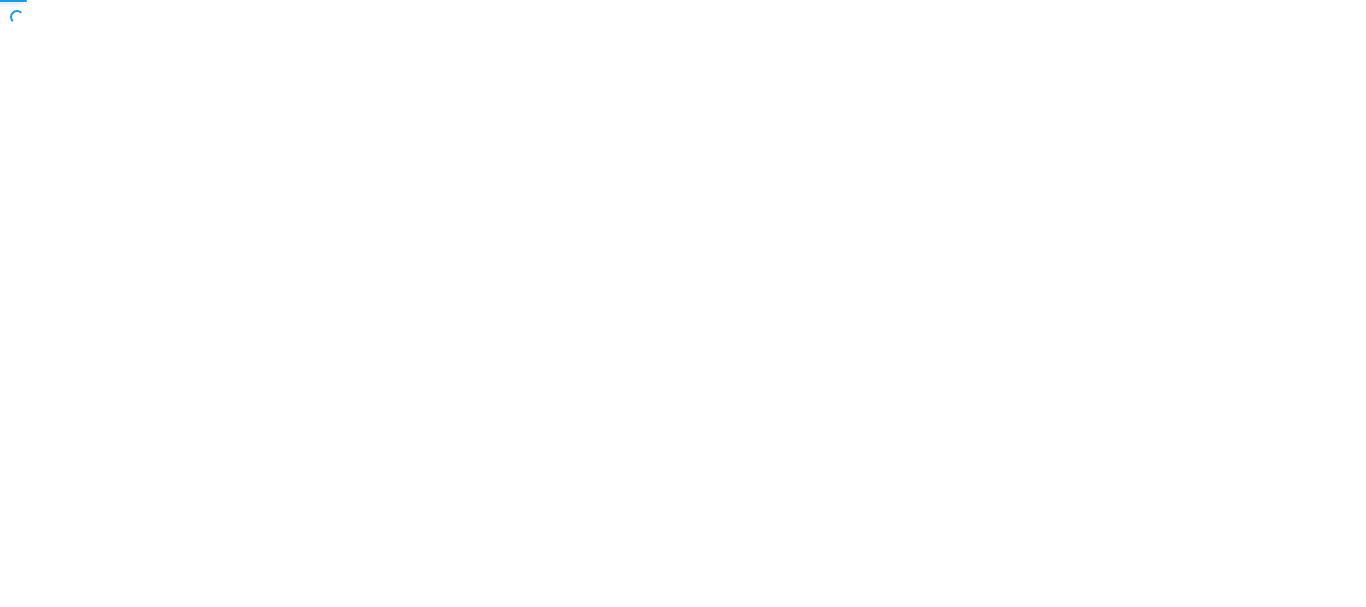 scroll, scrollTop: 0, scrollLeft: 0, axis: both 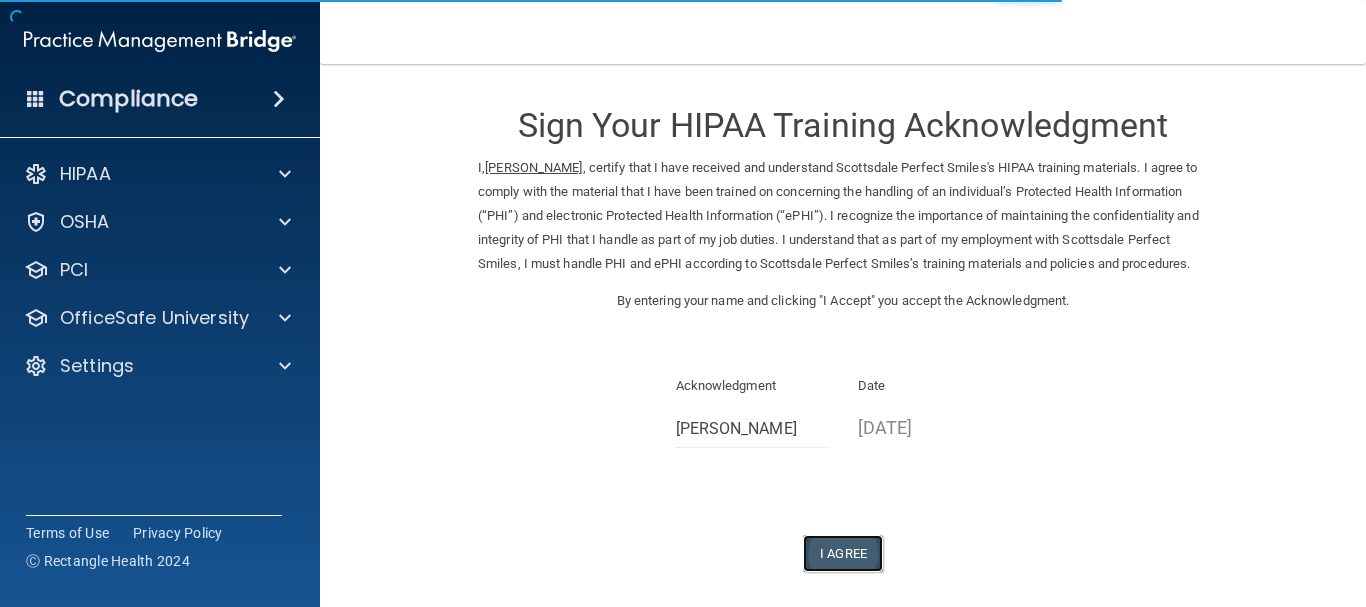 click on "I Agree" at bounding box center [843, 553] 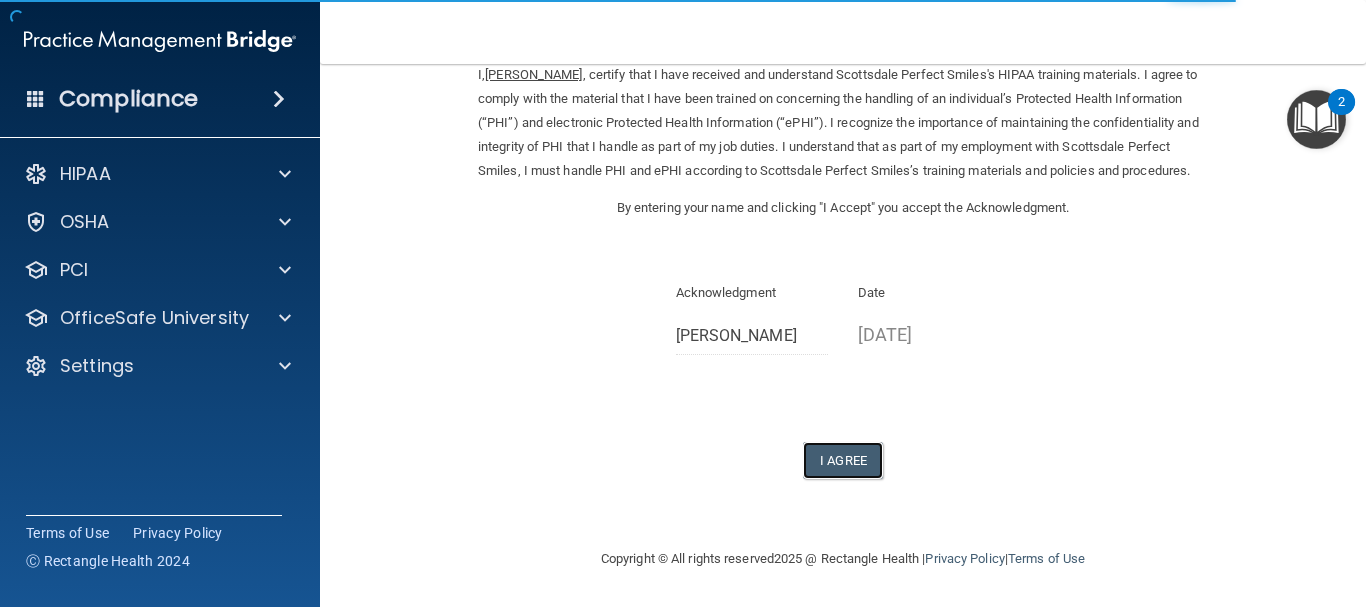 scroll, scrollTop: 117, scrollLeft: 0, axis: vertical 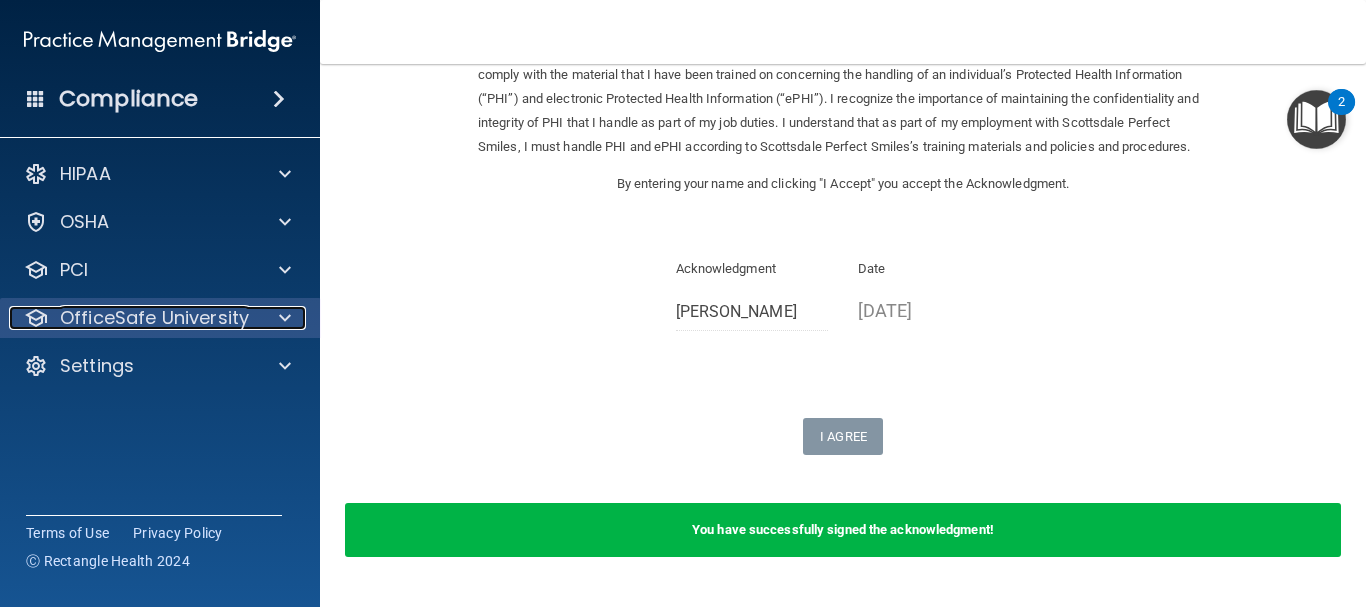 click on "OfficeSafe University" at bounding box center (154, 318) 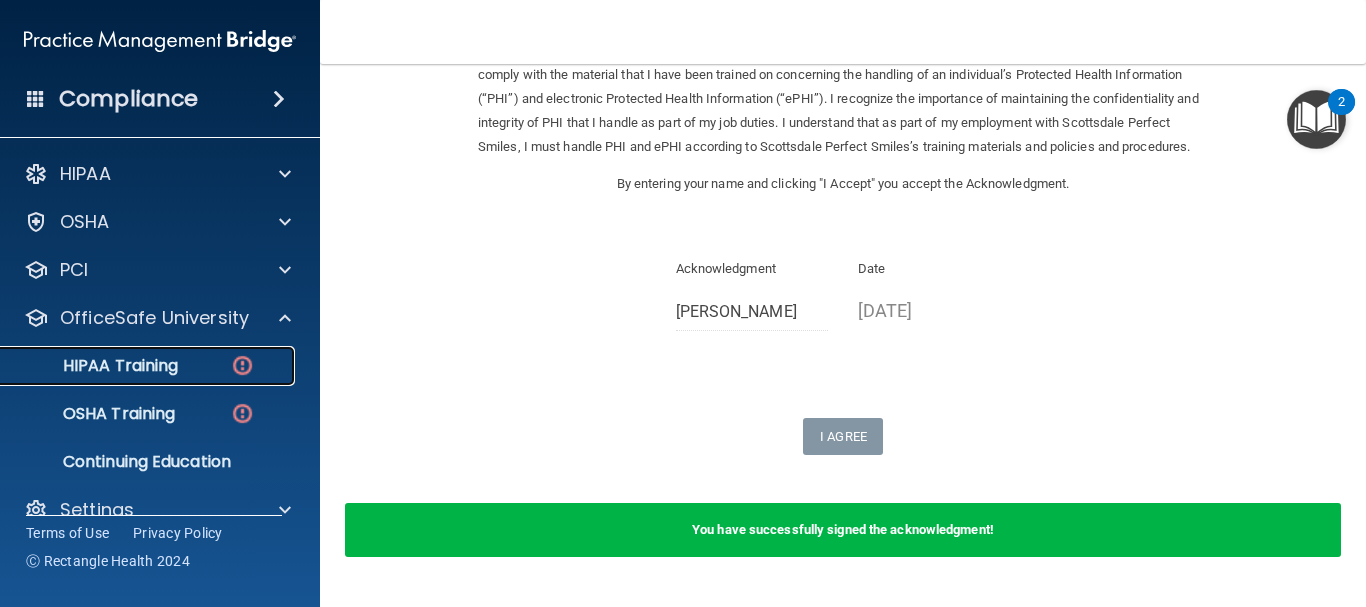 click on "HIPAA Training" at bounding box center [149, 366] 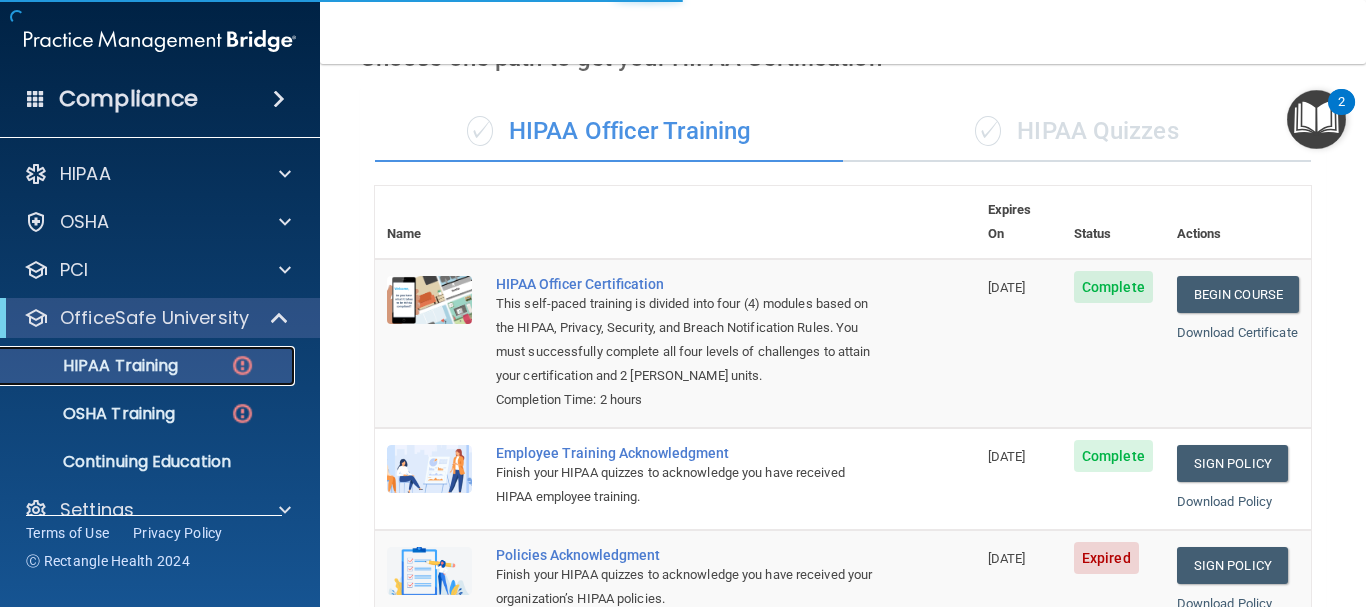 scroll, scrollTop: 709, scrollLeft: 0, axis: vertical 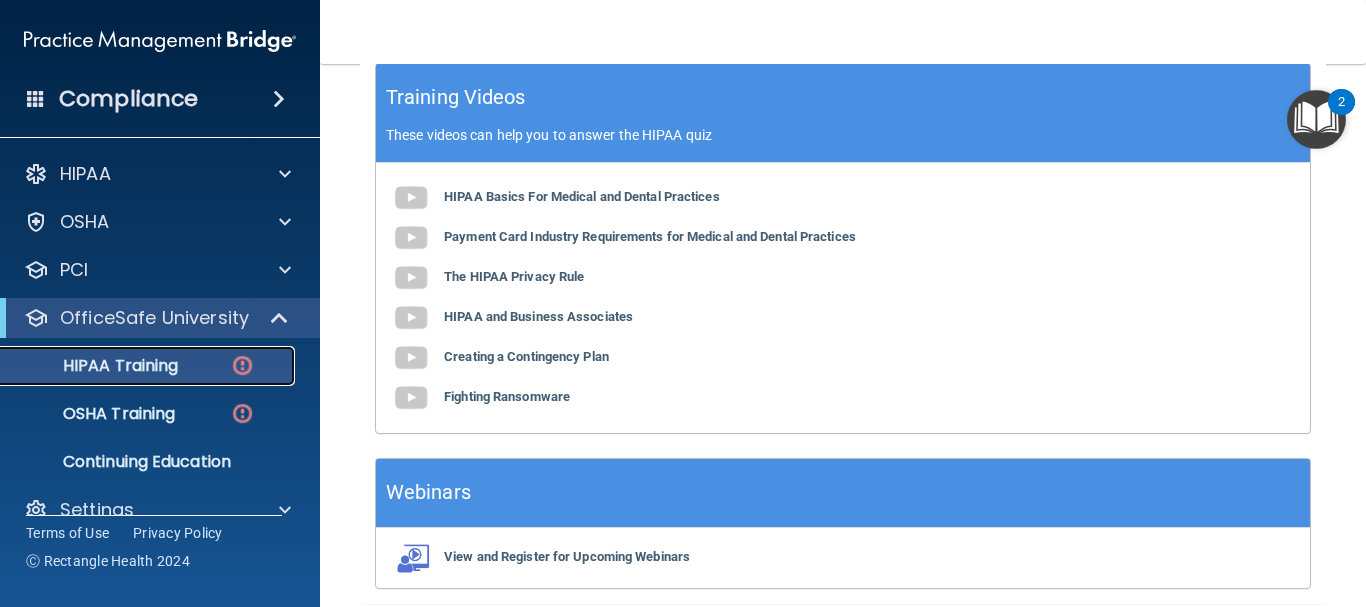 click on "HIPAA Training" at bounding box center [149, 366] 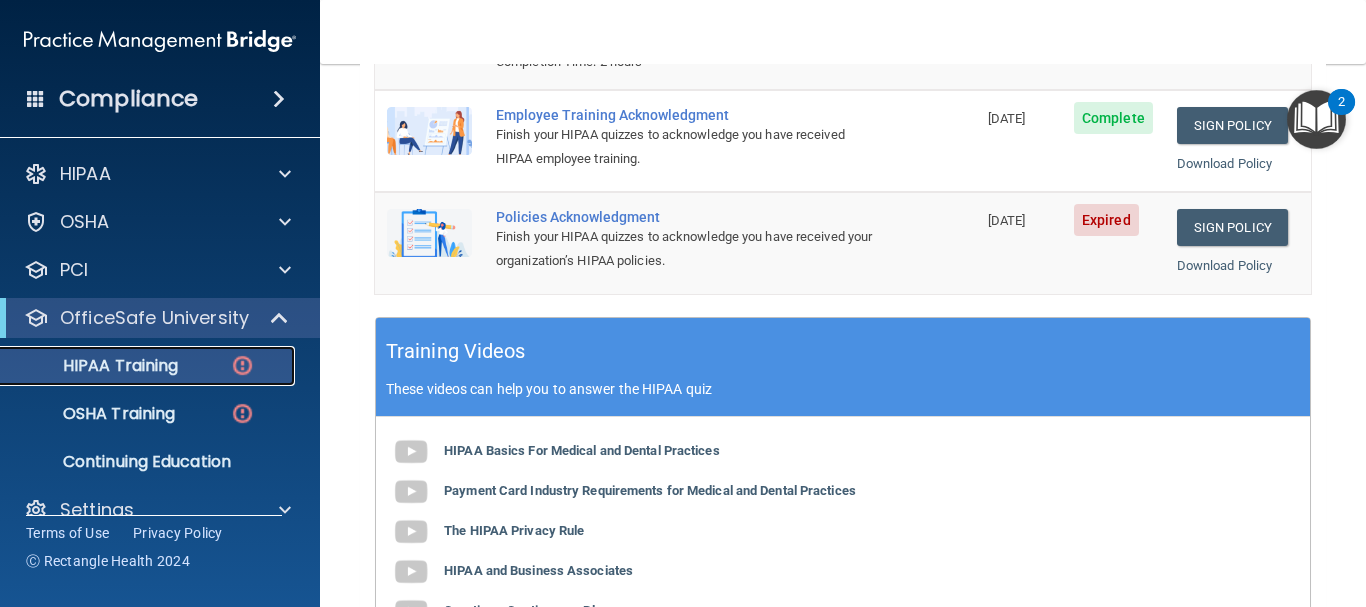 scroll, scrollTop: 287, scrollLeft: 0, axis: vertical 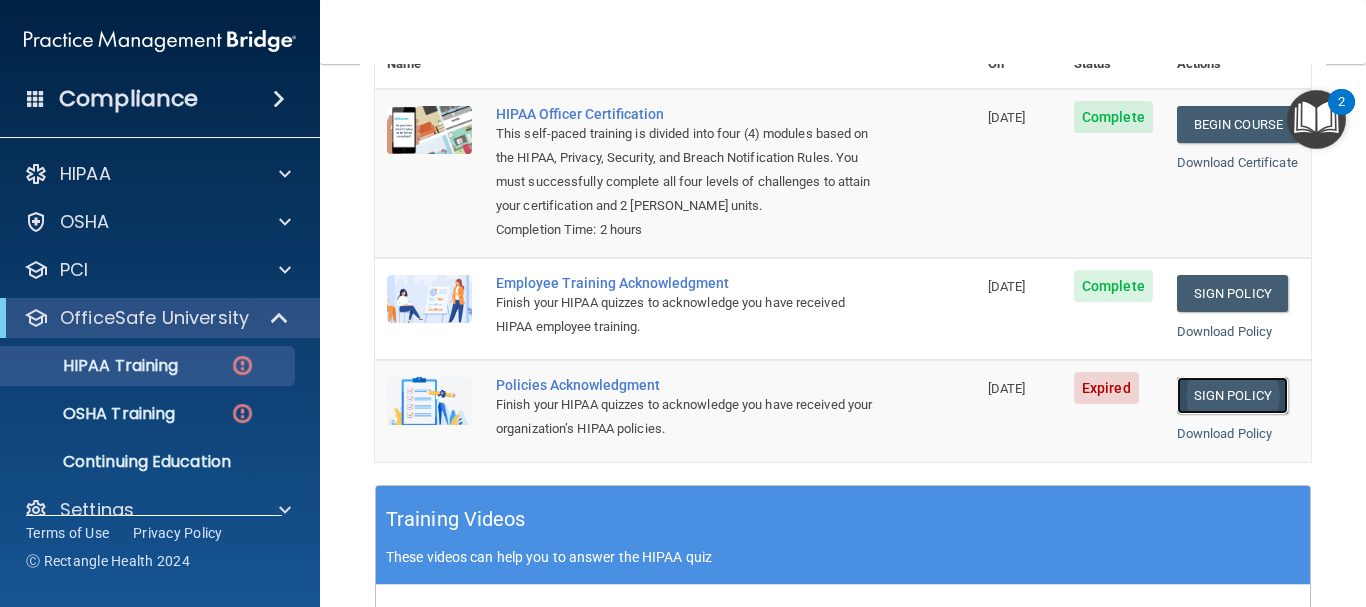 click on "Sign Policy" at bounding box center [1232, 395] 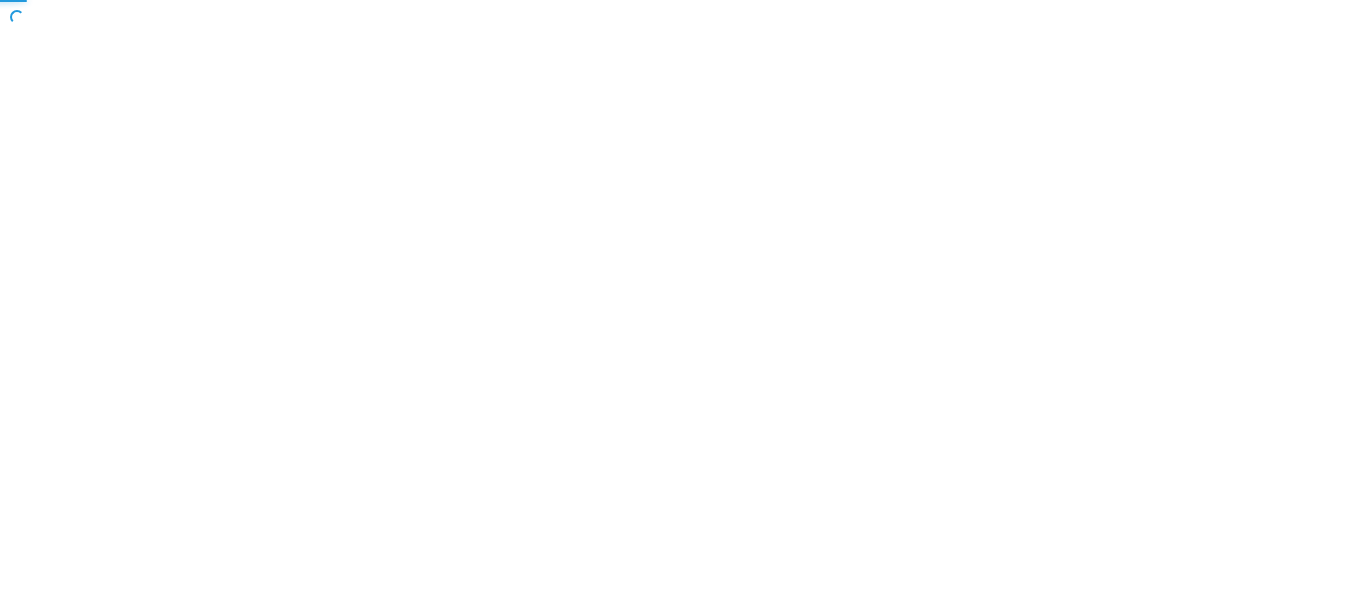 scroll, scrollTop: 0, scrollLeft: 0, axis: both 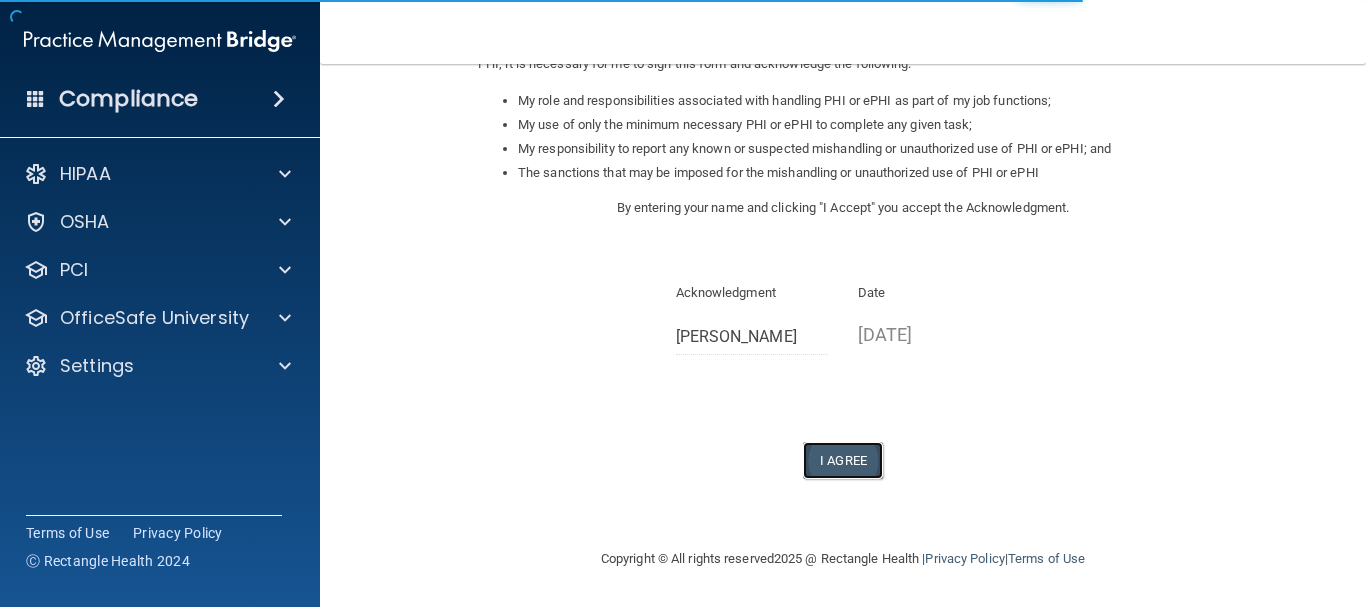 click on "I Agree" at bounding box center (843, 460) 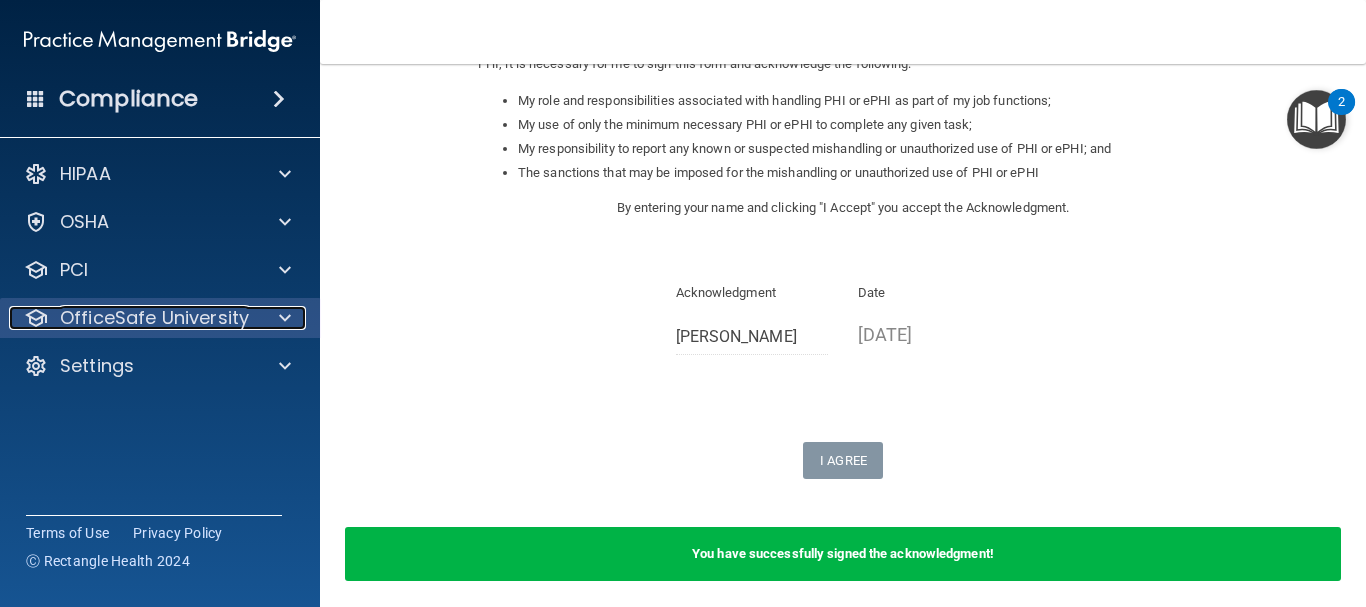click on "OfficeSafe University" at bounding box center [154, 318] 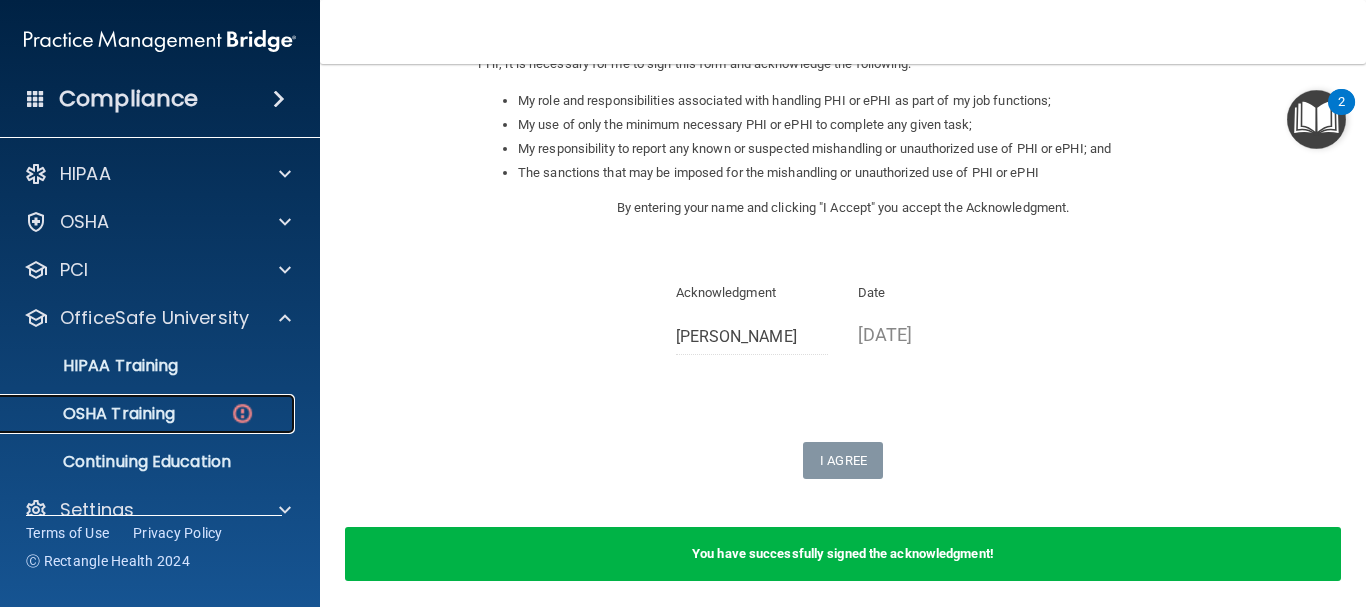 click on "OSHA Training" at bounding box center (149, 414) 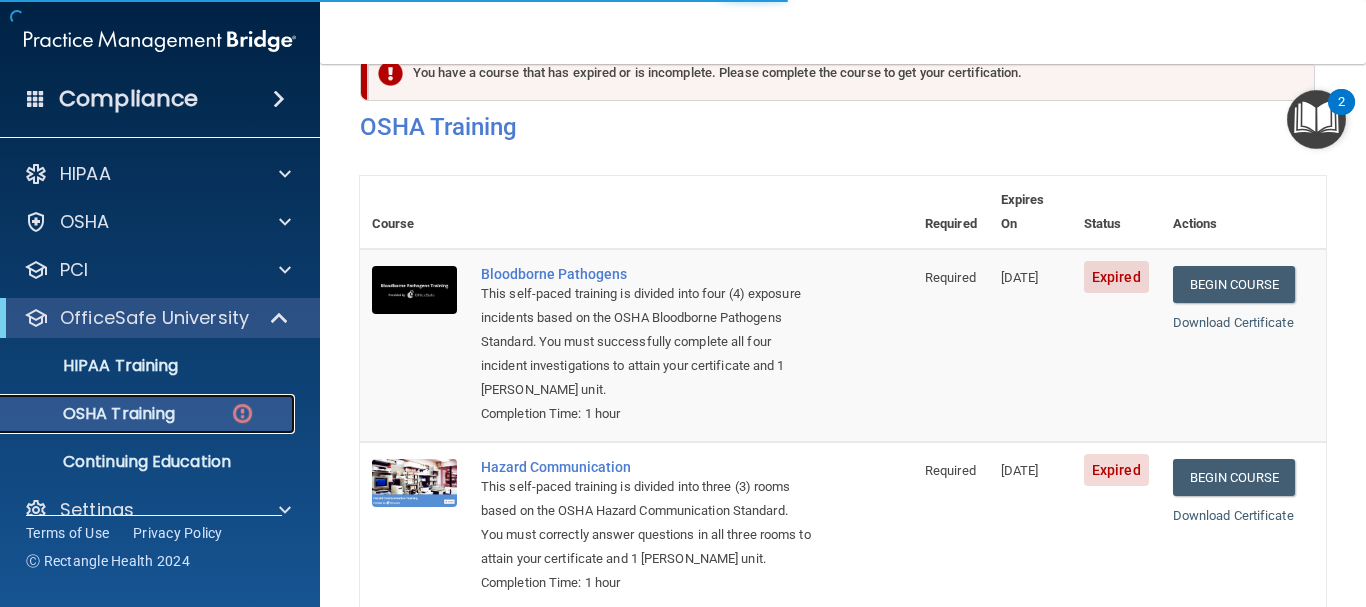 scroll, scrollTop: 0, scrollLeft: 0, axis: both 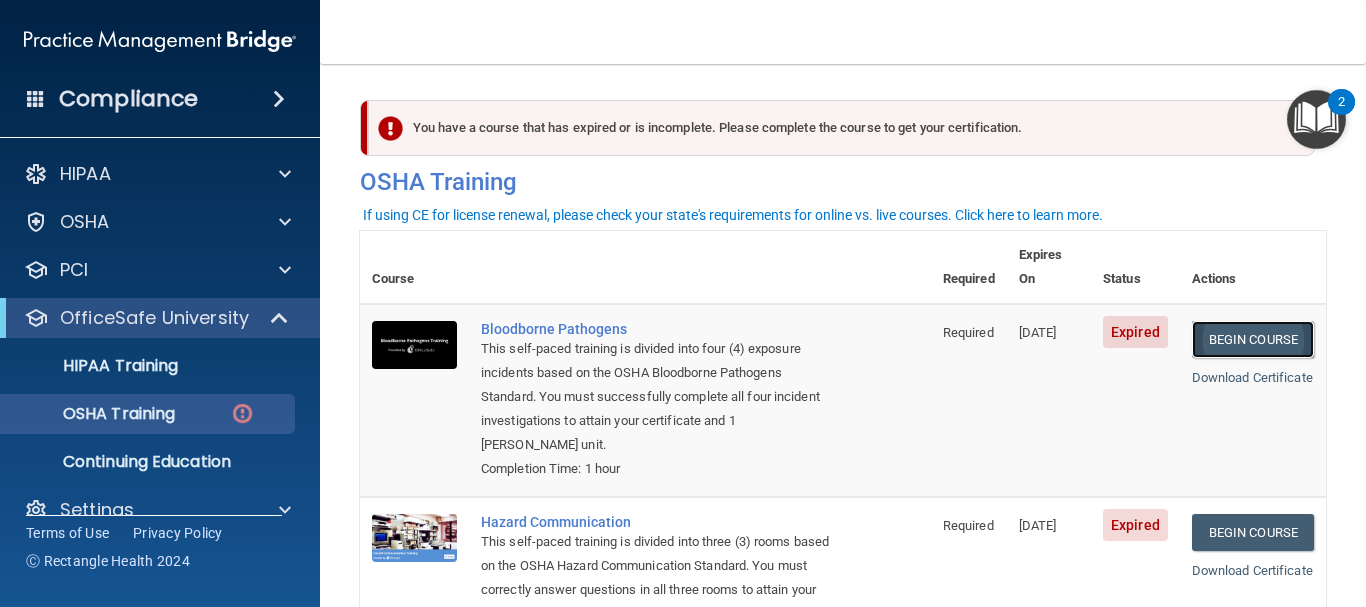 click on "Begin Course" at bounding box center (1253, 339) 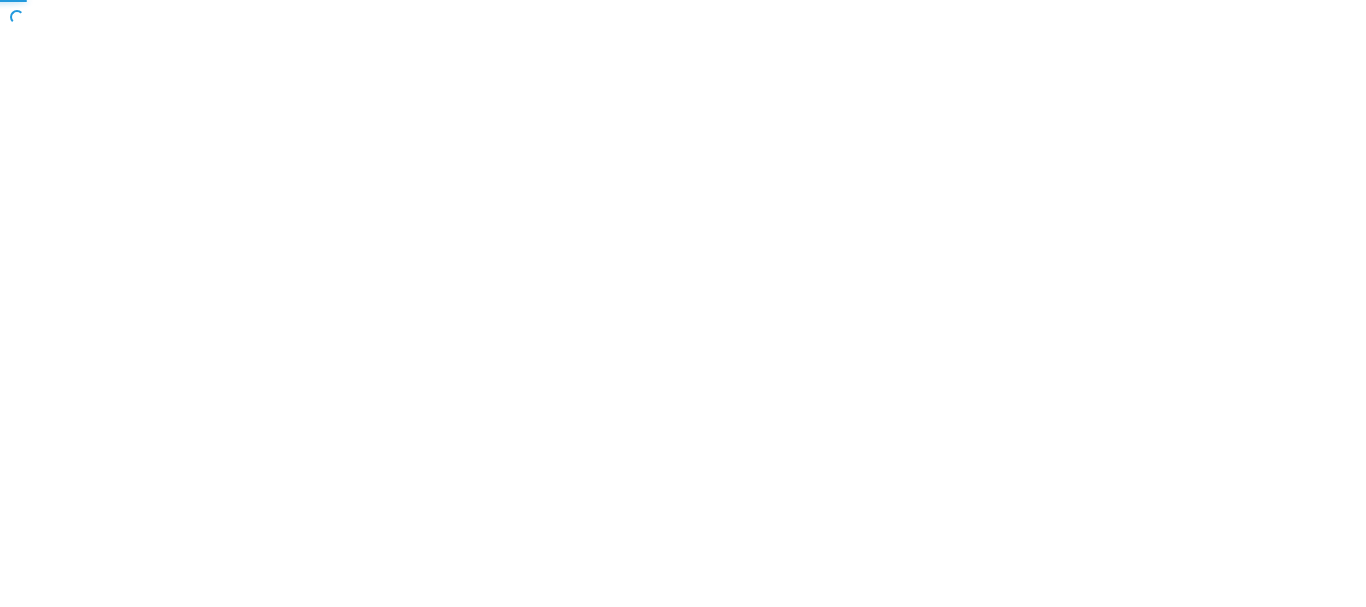 scroll, scrollTop: 0, scrollLeft: 0, axis: both 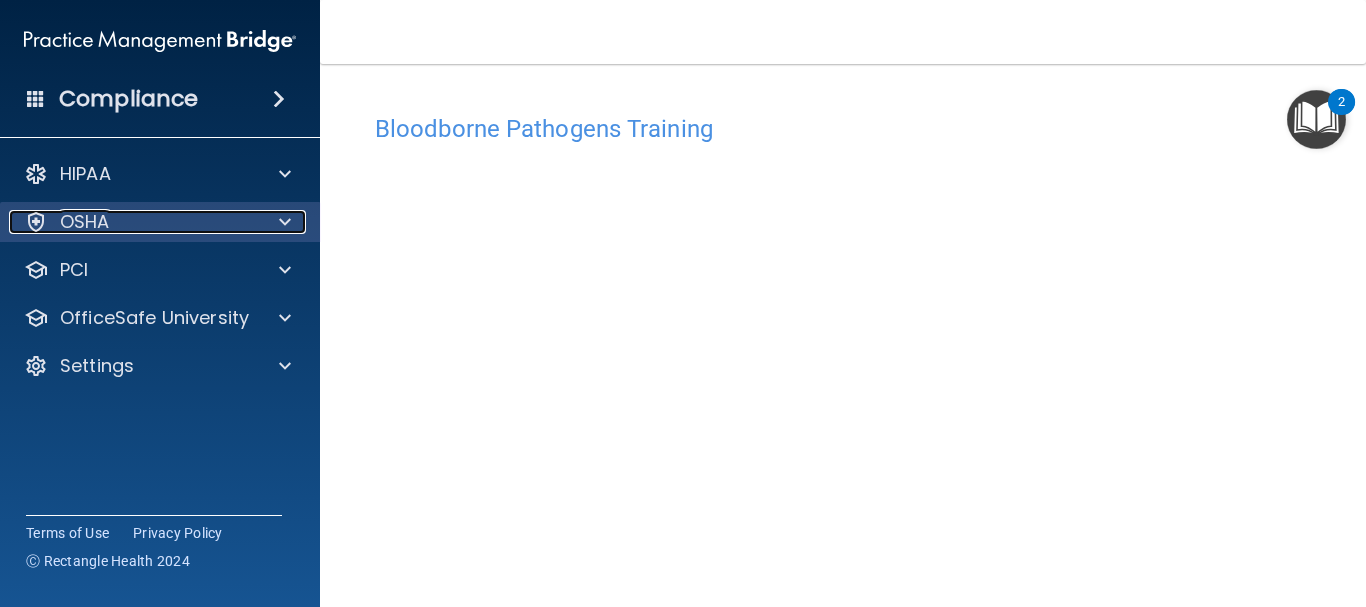 click on "OSHA" at bounding box center (133, 222) 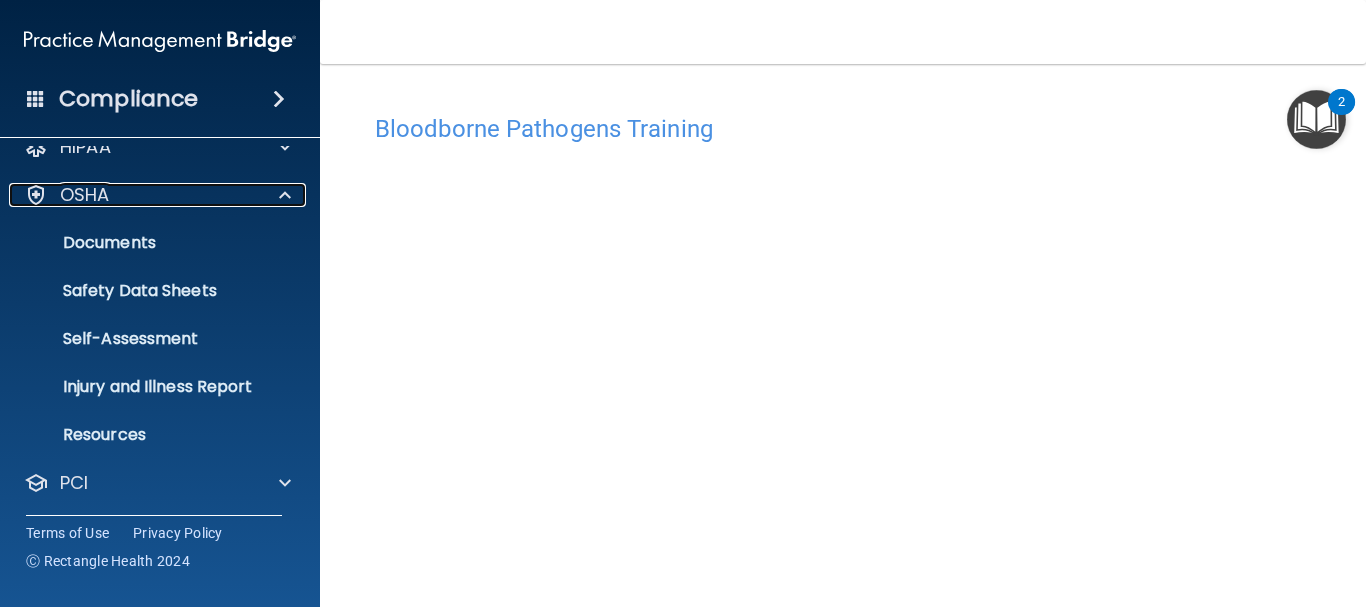 scroll, scrollTop: 127, scrollLeft: 0, axis: vertical 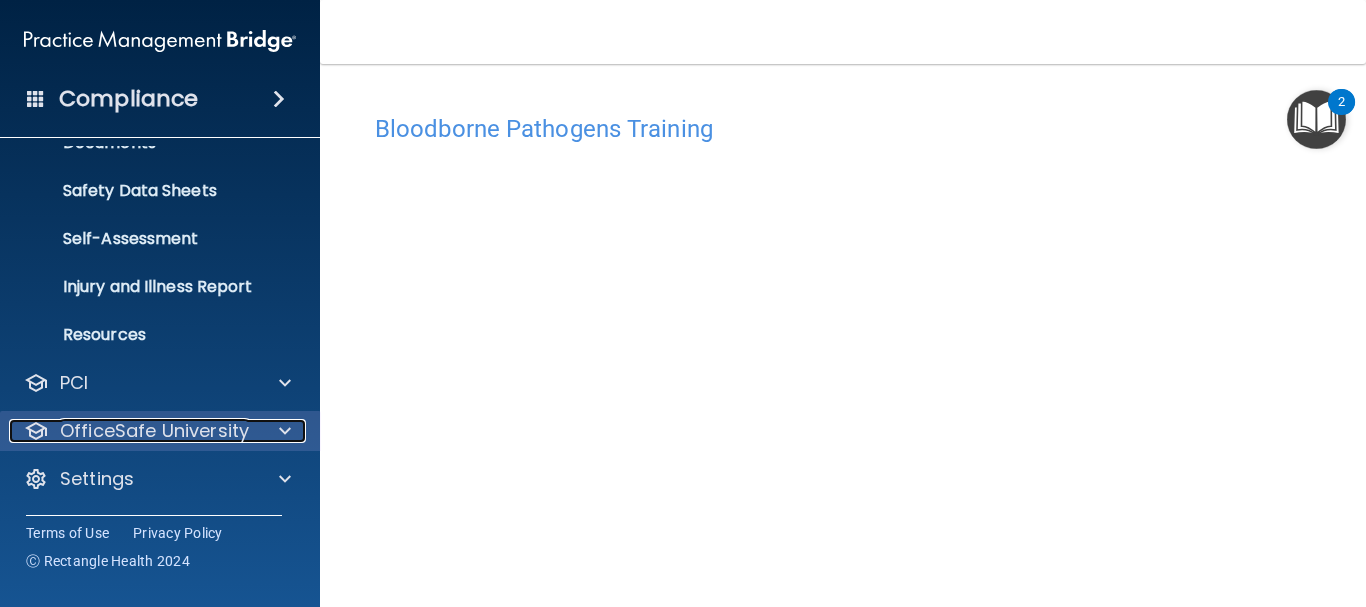 click on "OfficeSafe University" at bounding box center (154, 431) 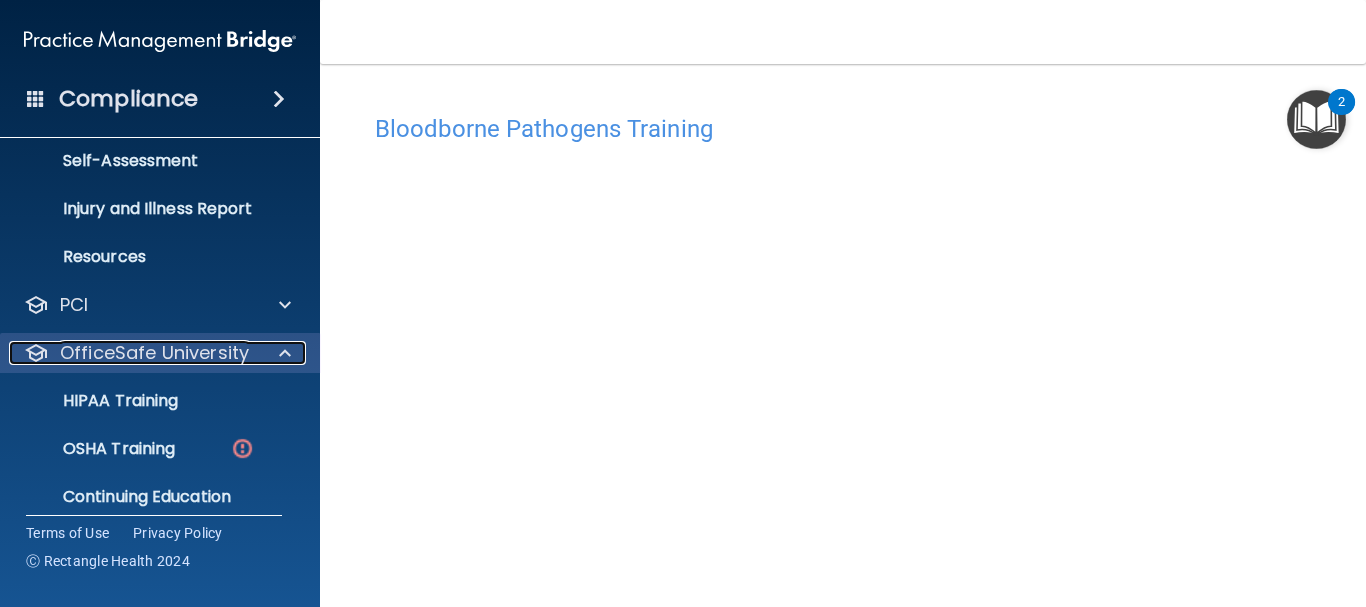 scroll, scrollTop: 271, scrollLeft: 0, axis: vertical 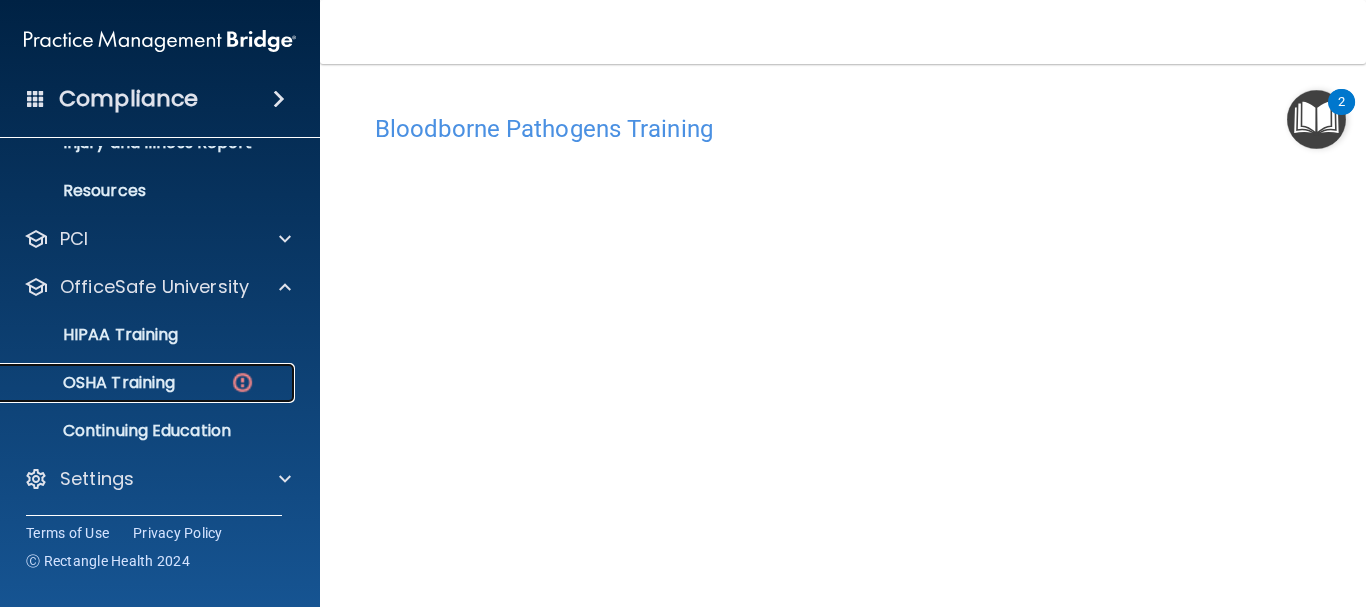 click on "OSHA Training" at bounding box center (149, 383) 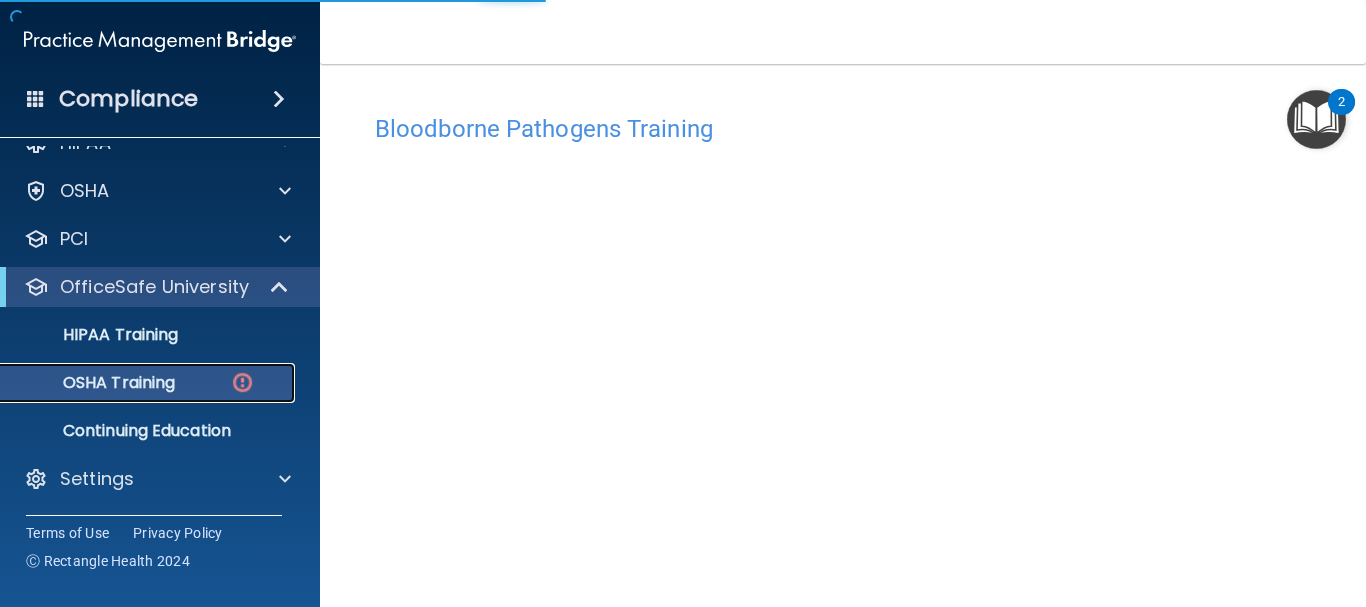 scroll, scrollTop: 31, scrollLeft: 0, axis: vertical 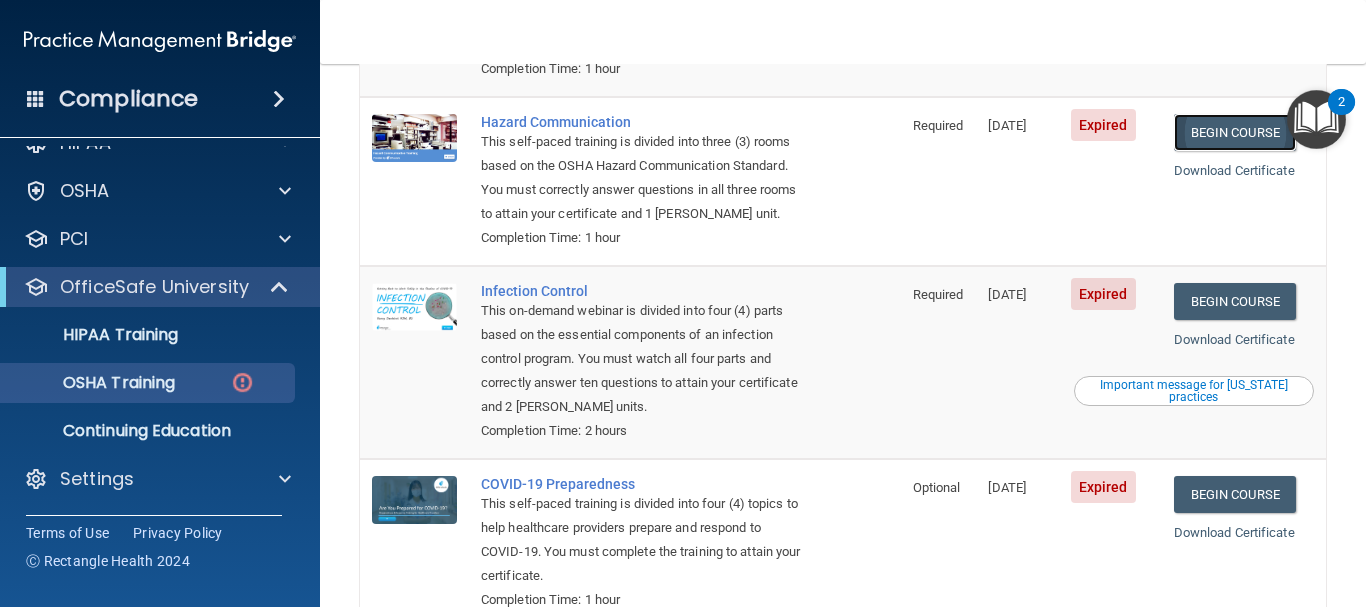 click on "Begin Course" at bounding box center [1235, 132] 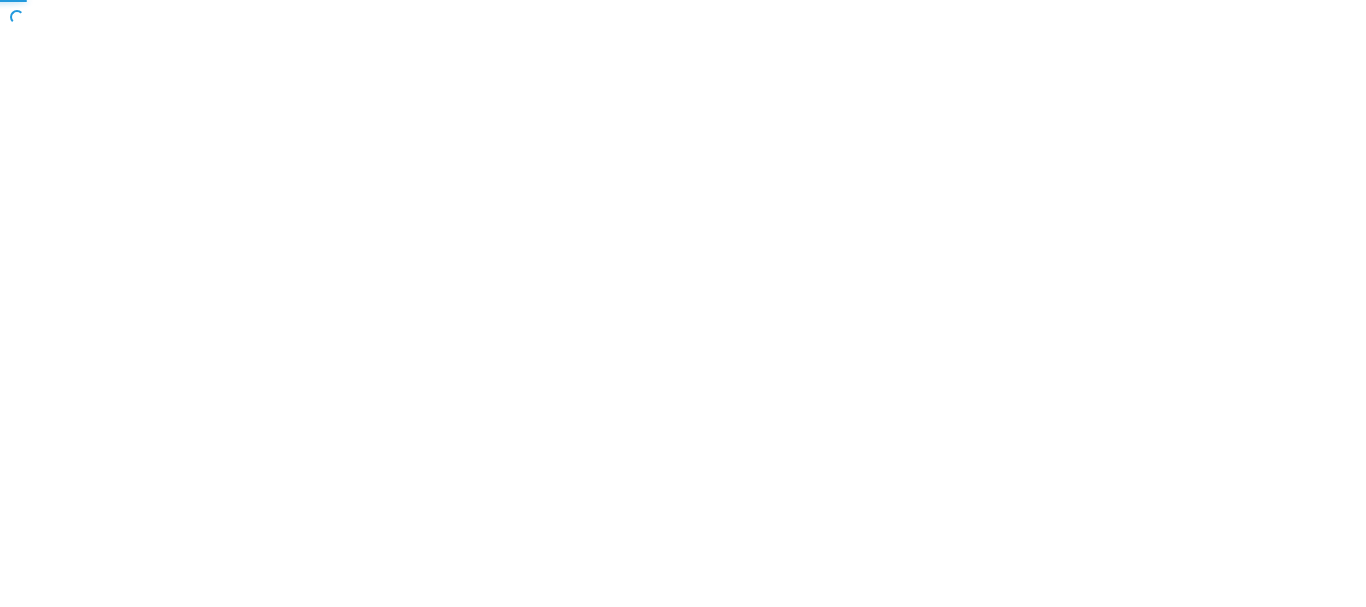 scroll, scrollTop: 0, scrollLeft: 0, axis: both 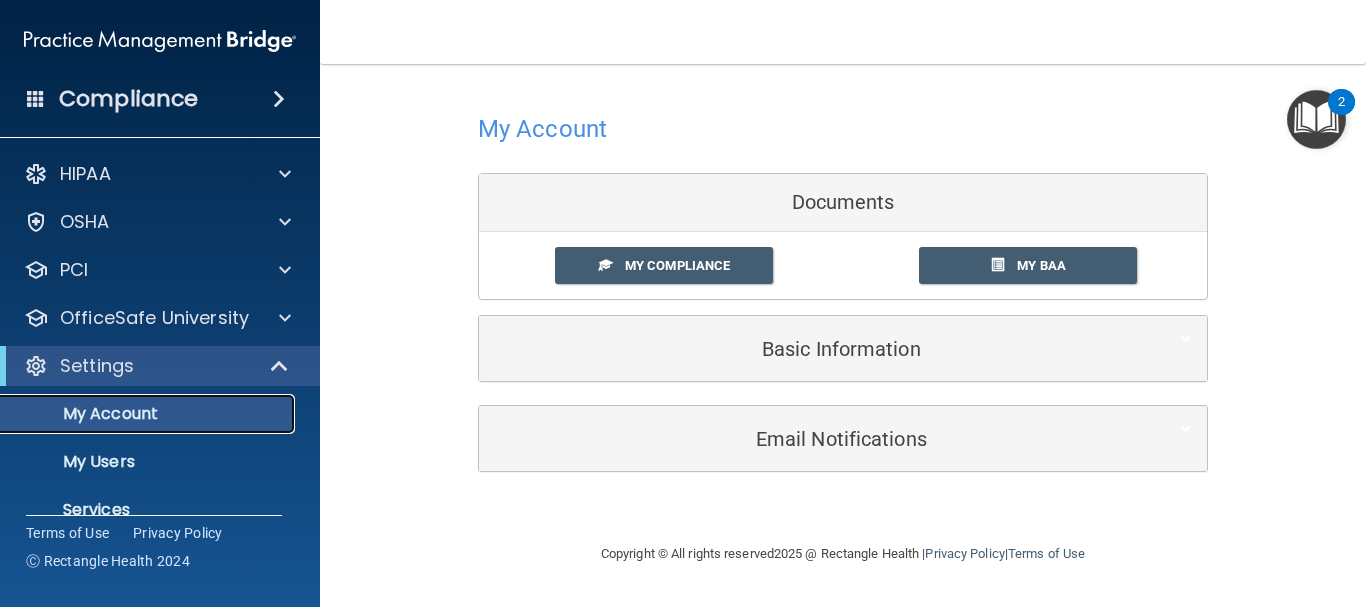click on "My Account" at bounding box center (149, 414) 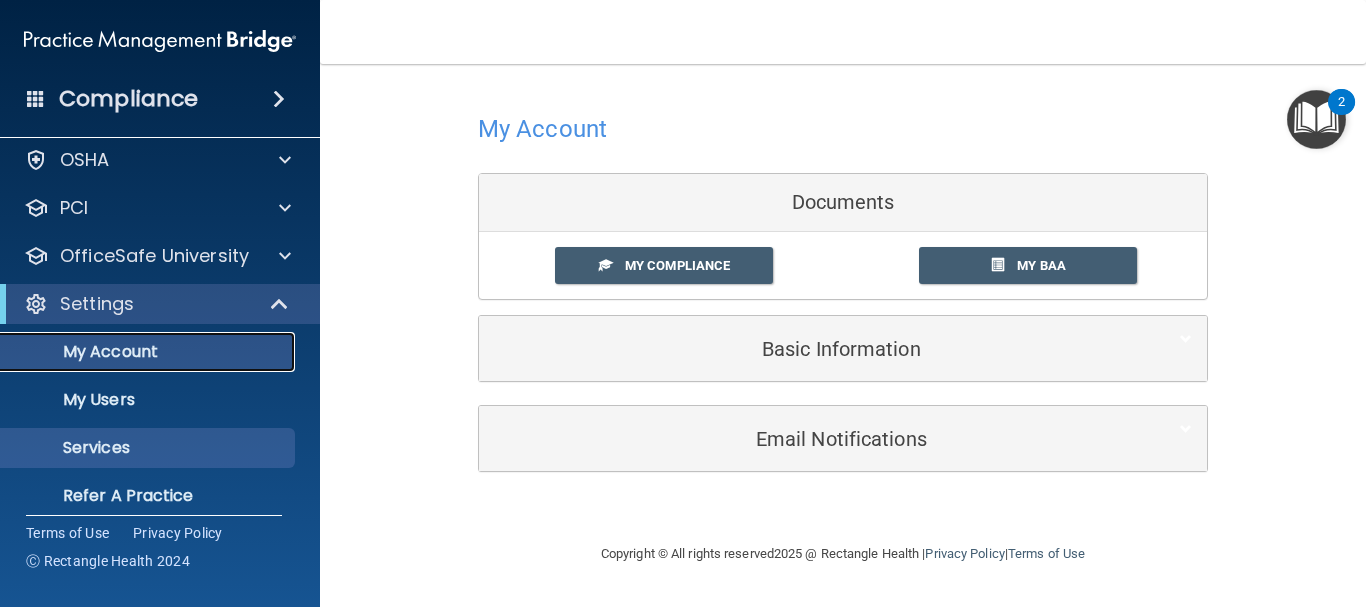 scroll, scrollTop: 0, scrollLeft: 0, axis: both 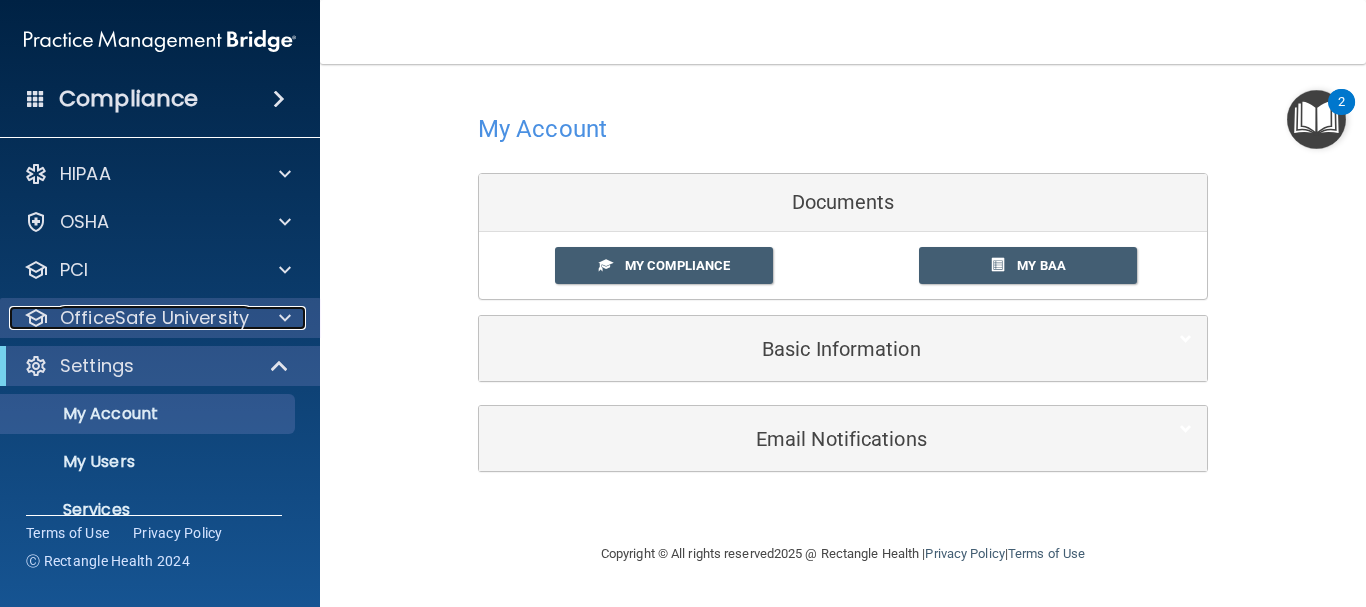 click on "OfficeSafe University" at bounding box center (154, 318) 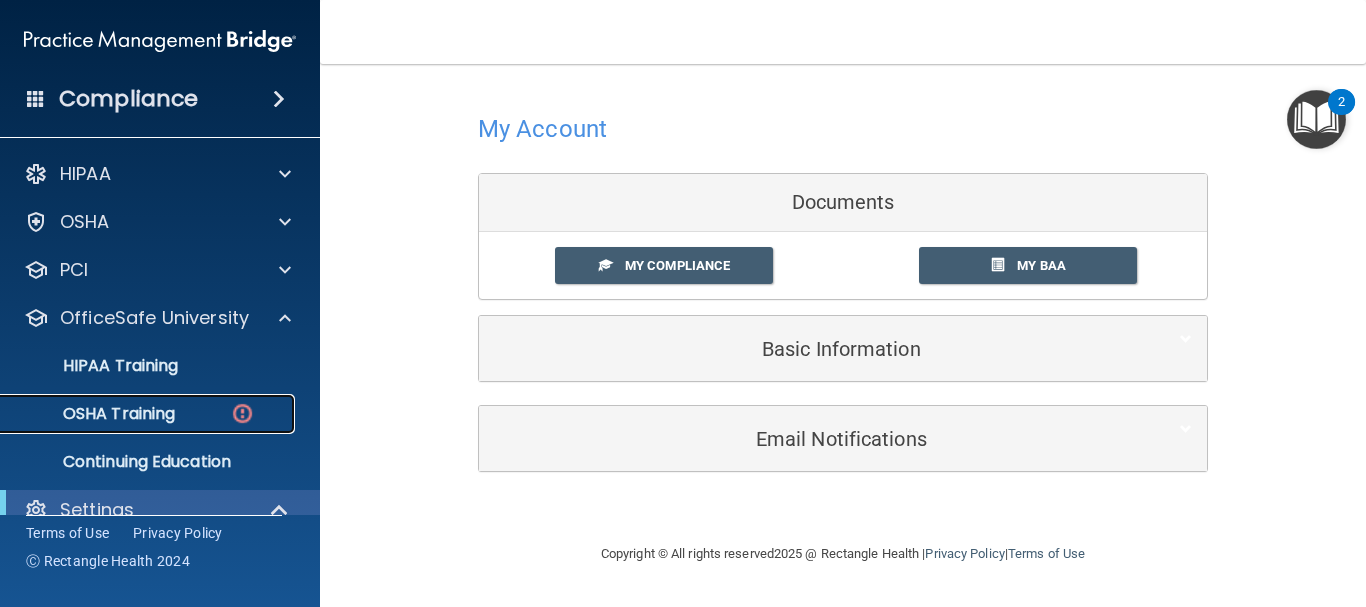 drag, startPoint x: 204, startPoint y: 413, endPoint x: 351, endPoint y: 412, distance: 147.0034 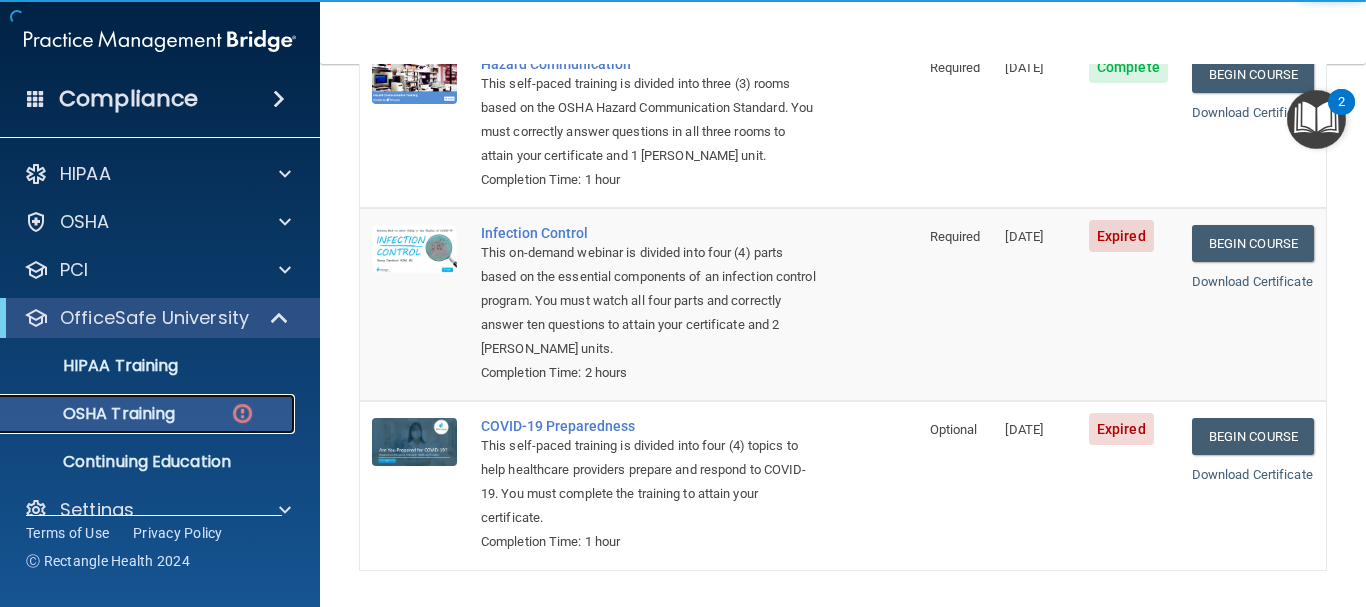 scroll, scrollTop: 500, scrollLeft: 0, axis: vertical 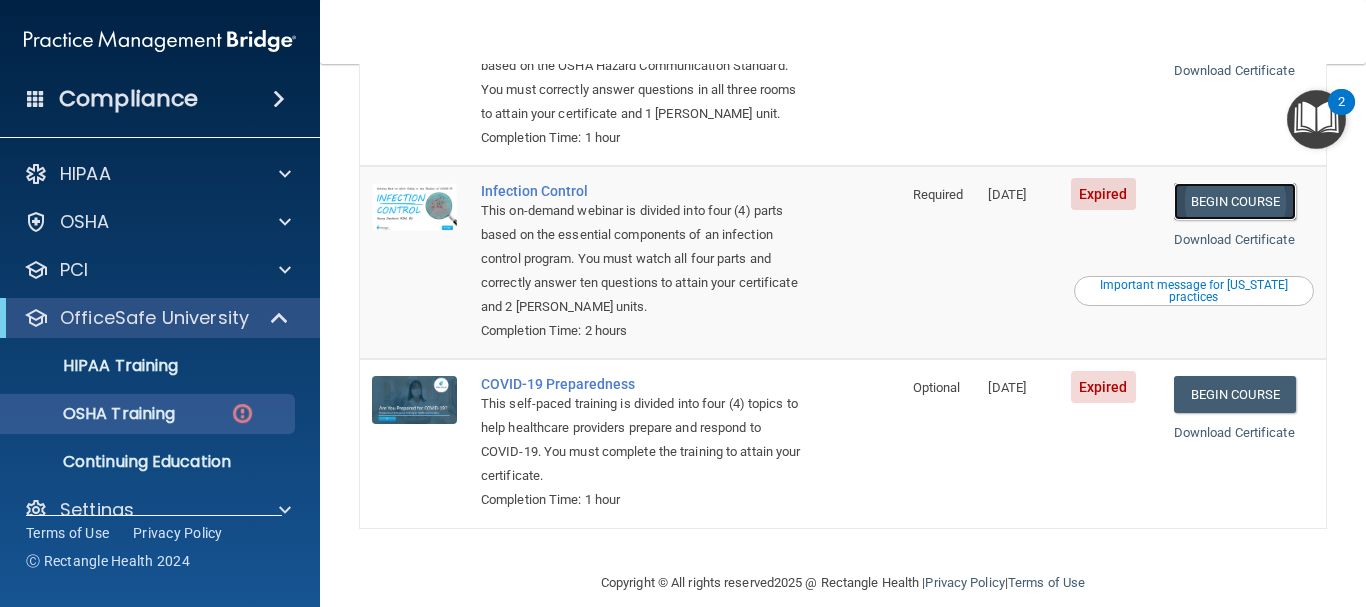 click on "Begin Course" at bounding box center [1235, 201] 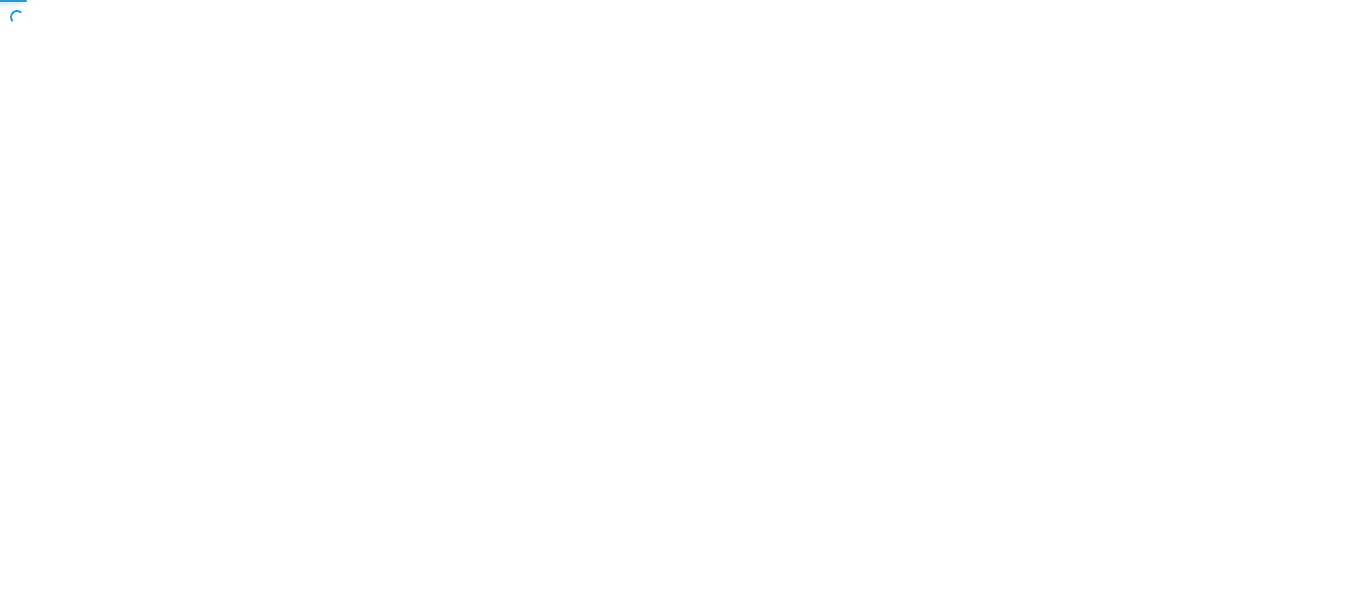 scroll, scrollTop: 0, scrollLeft: 0, axis: both 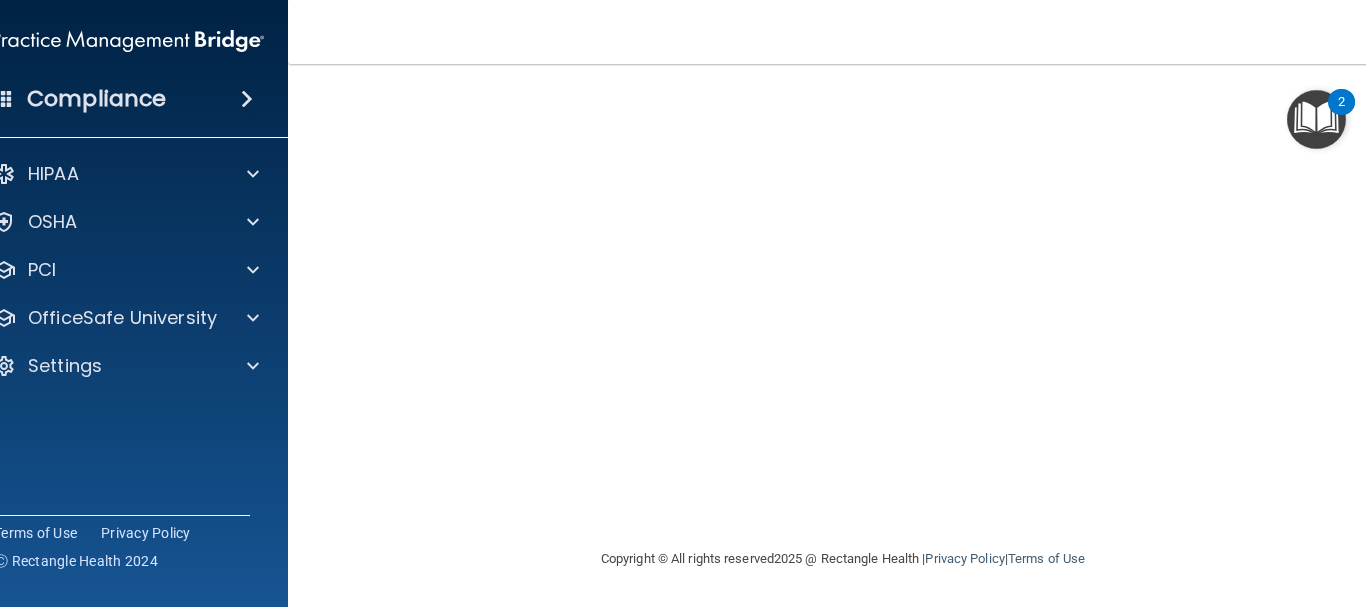 click on "Copyright © All rights reserved  2025 @ Rectangle Health |  Privacy Policy  |  Terms of Use" at bounding box center (843, 559) 